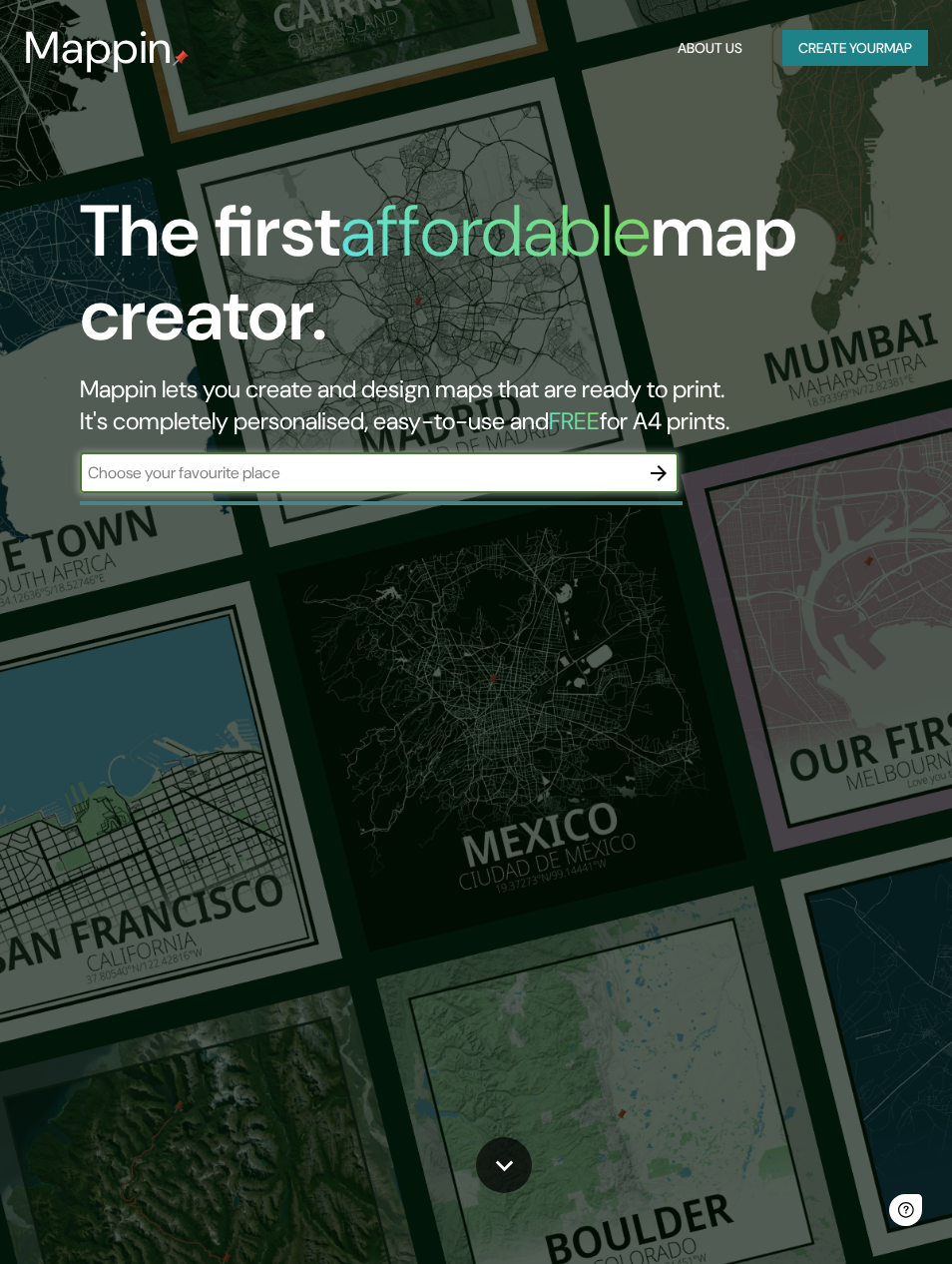 scroll, scrollTop: 0, scrollLeft: 0, axis: both 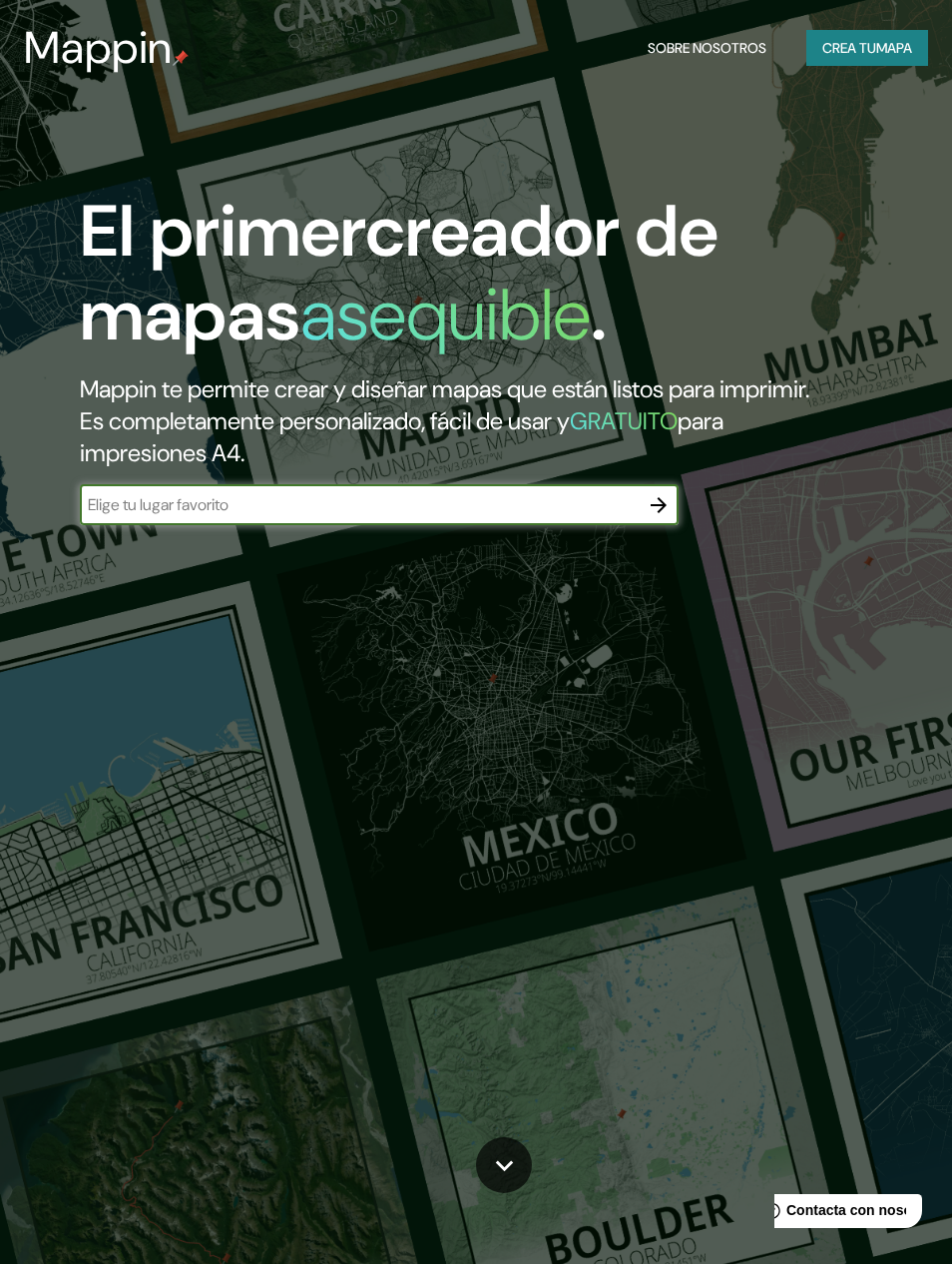 click at bounding box center (359, 504) 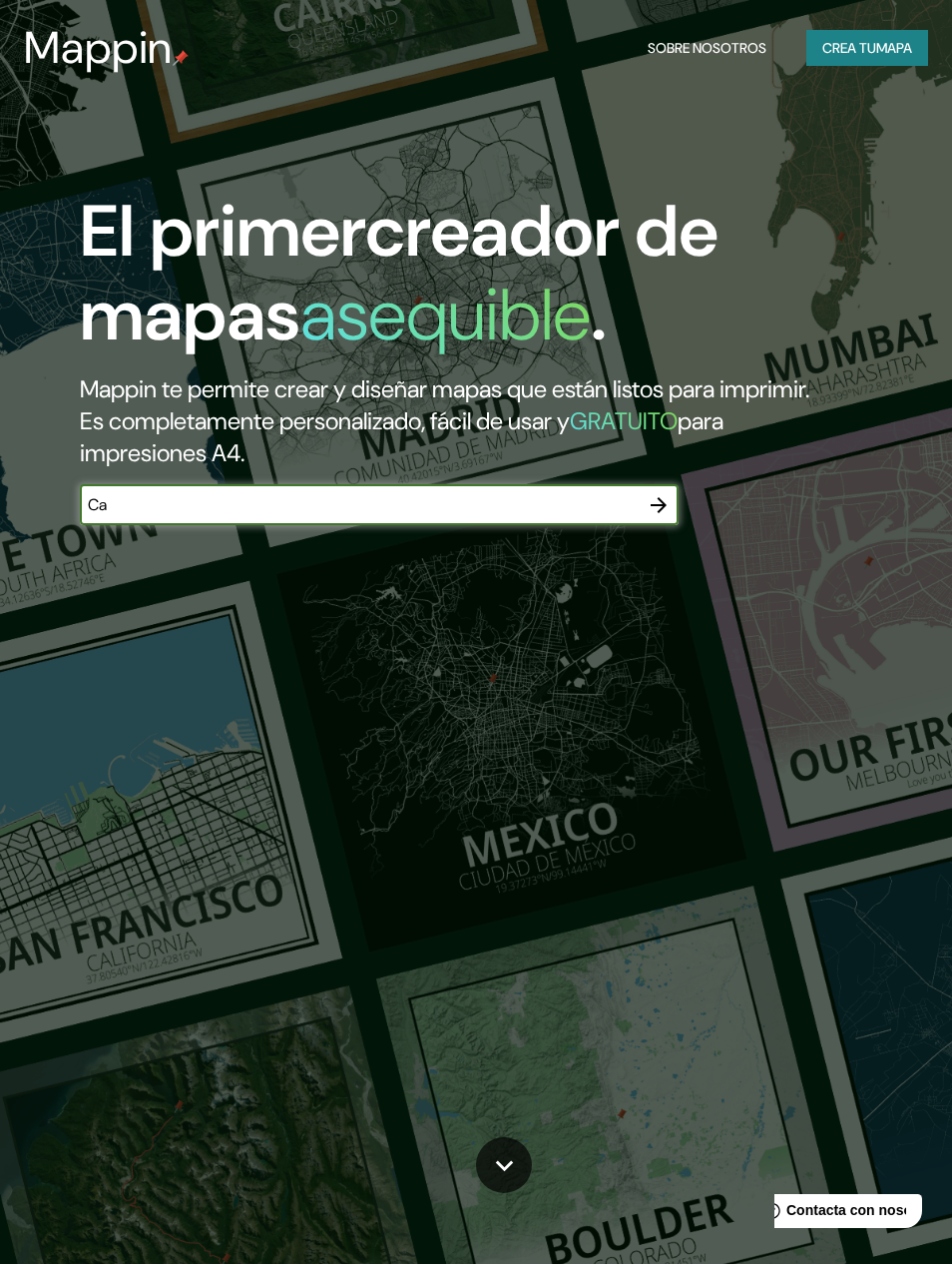 type on "C" 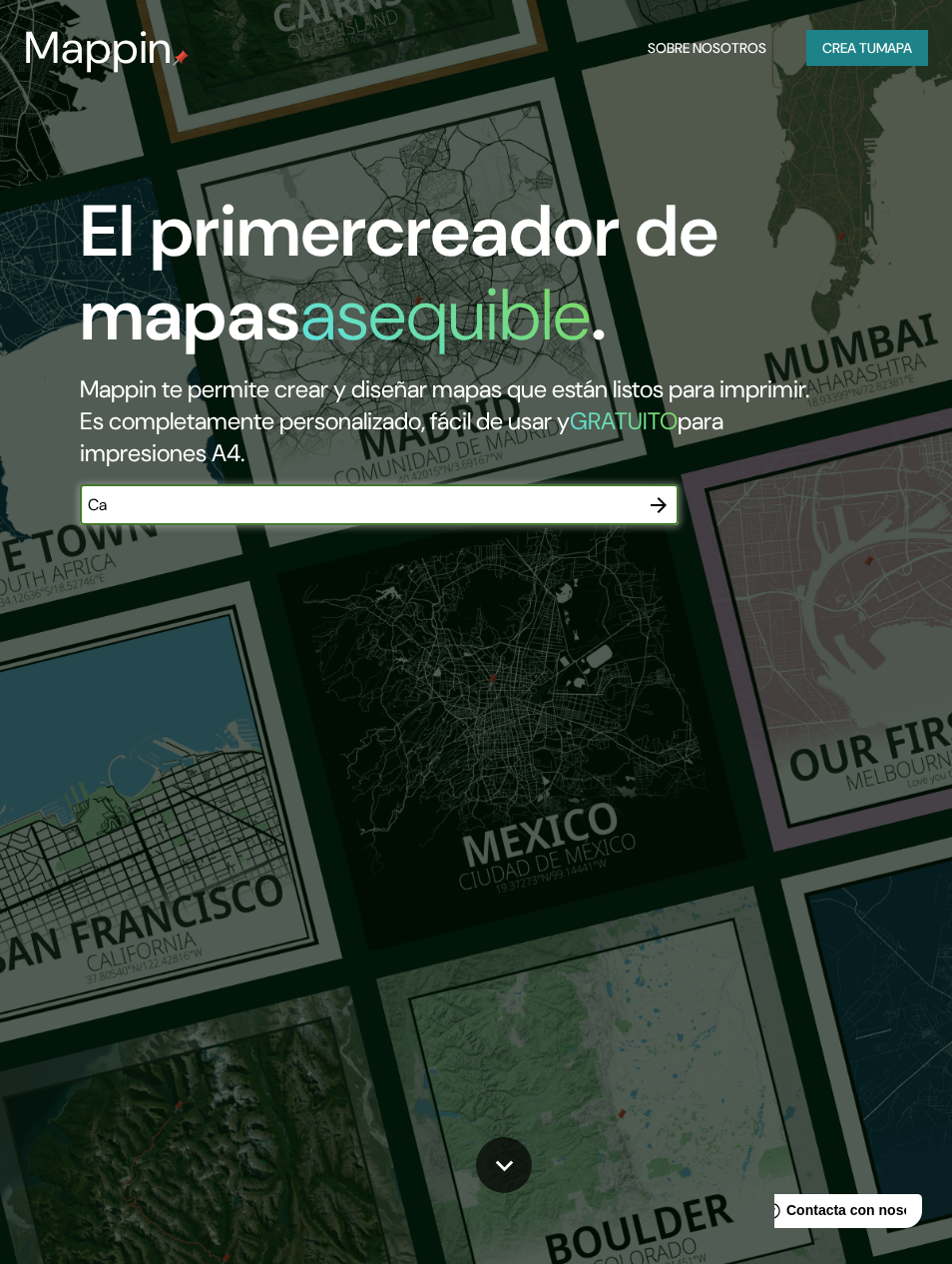 type on "C" 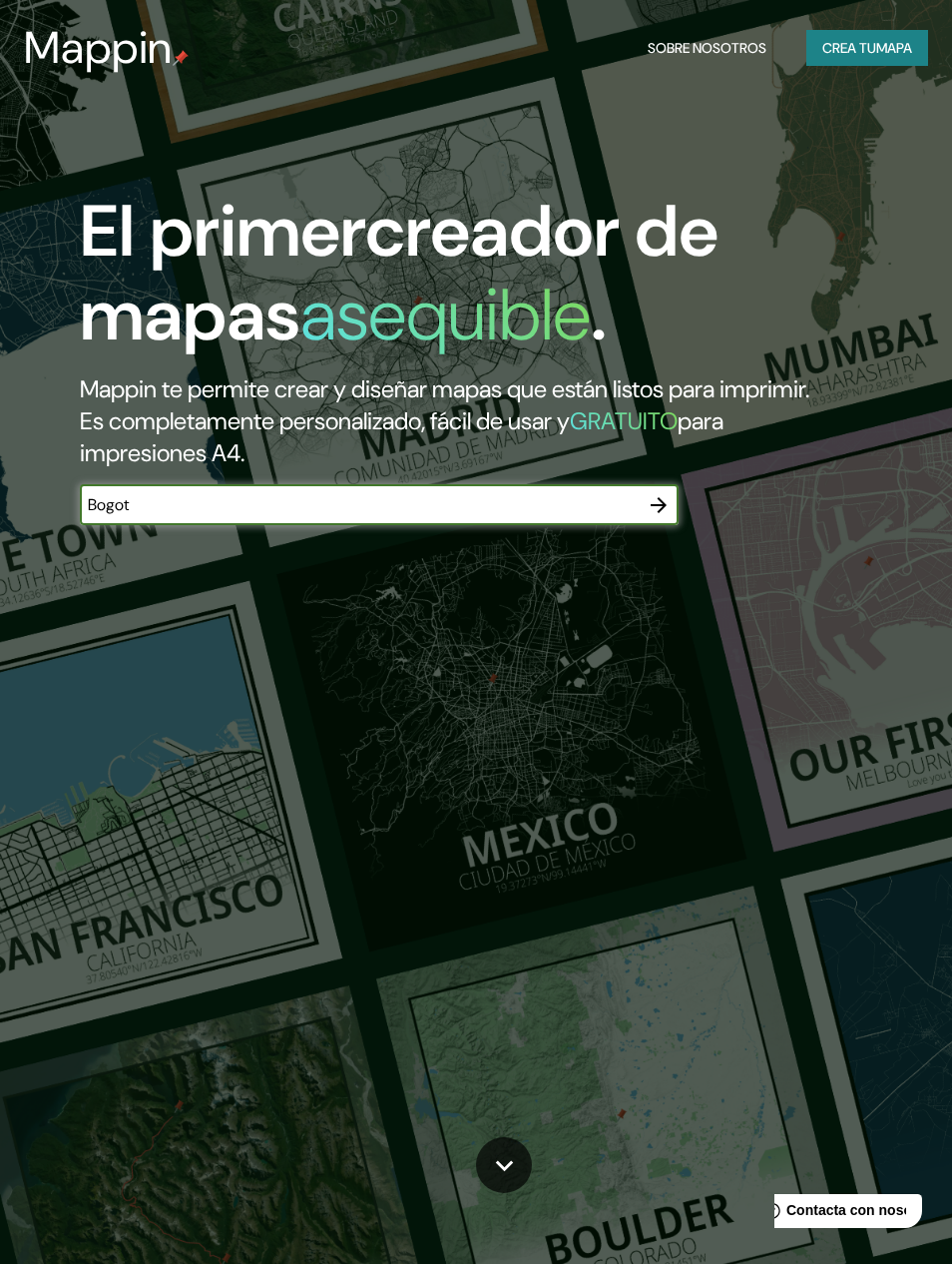 type on "Bogota" 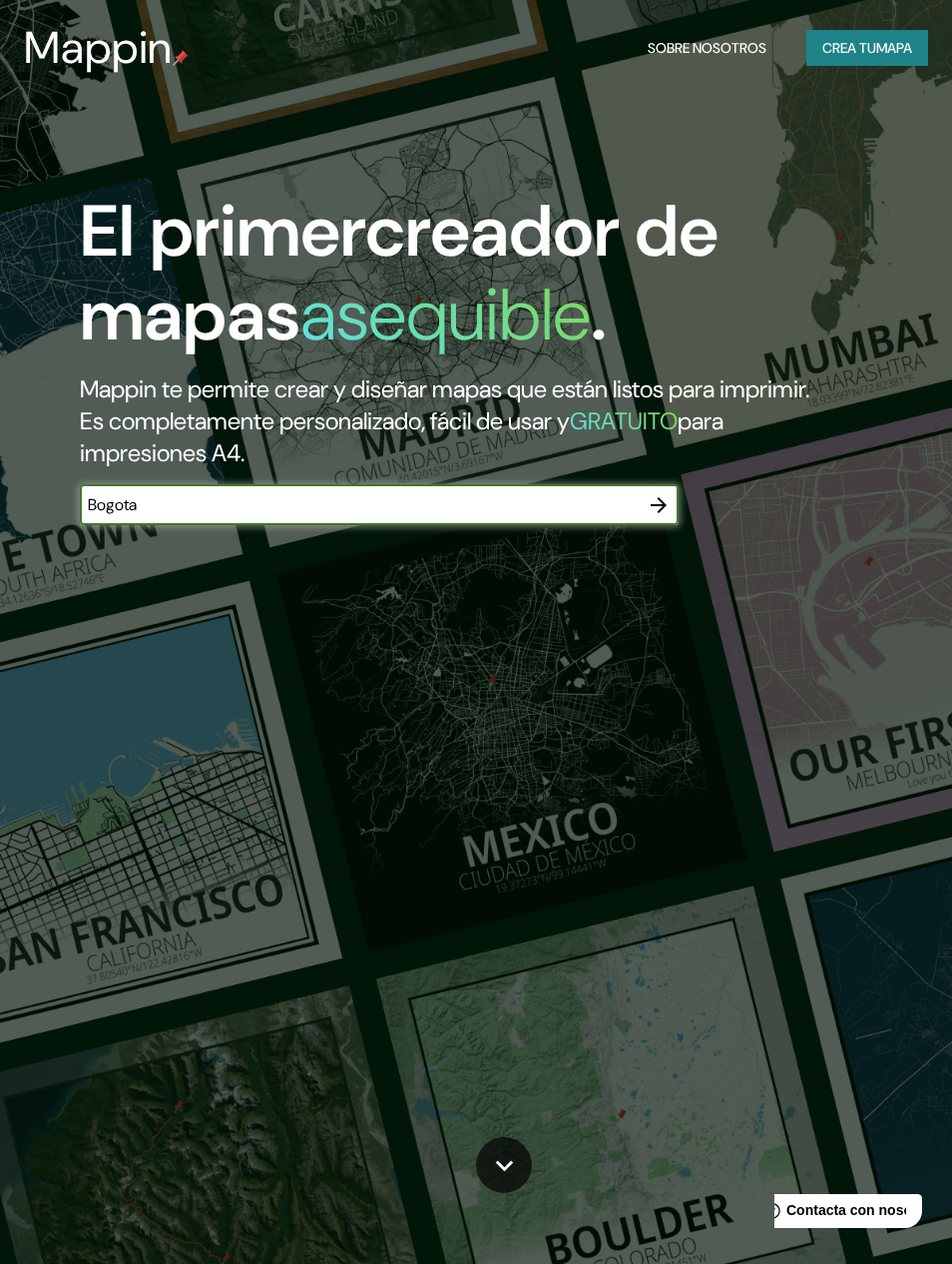 click at bounding box center [659, 505] 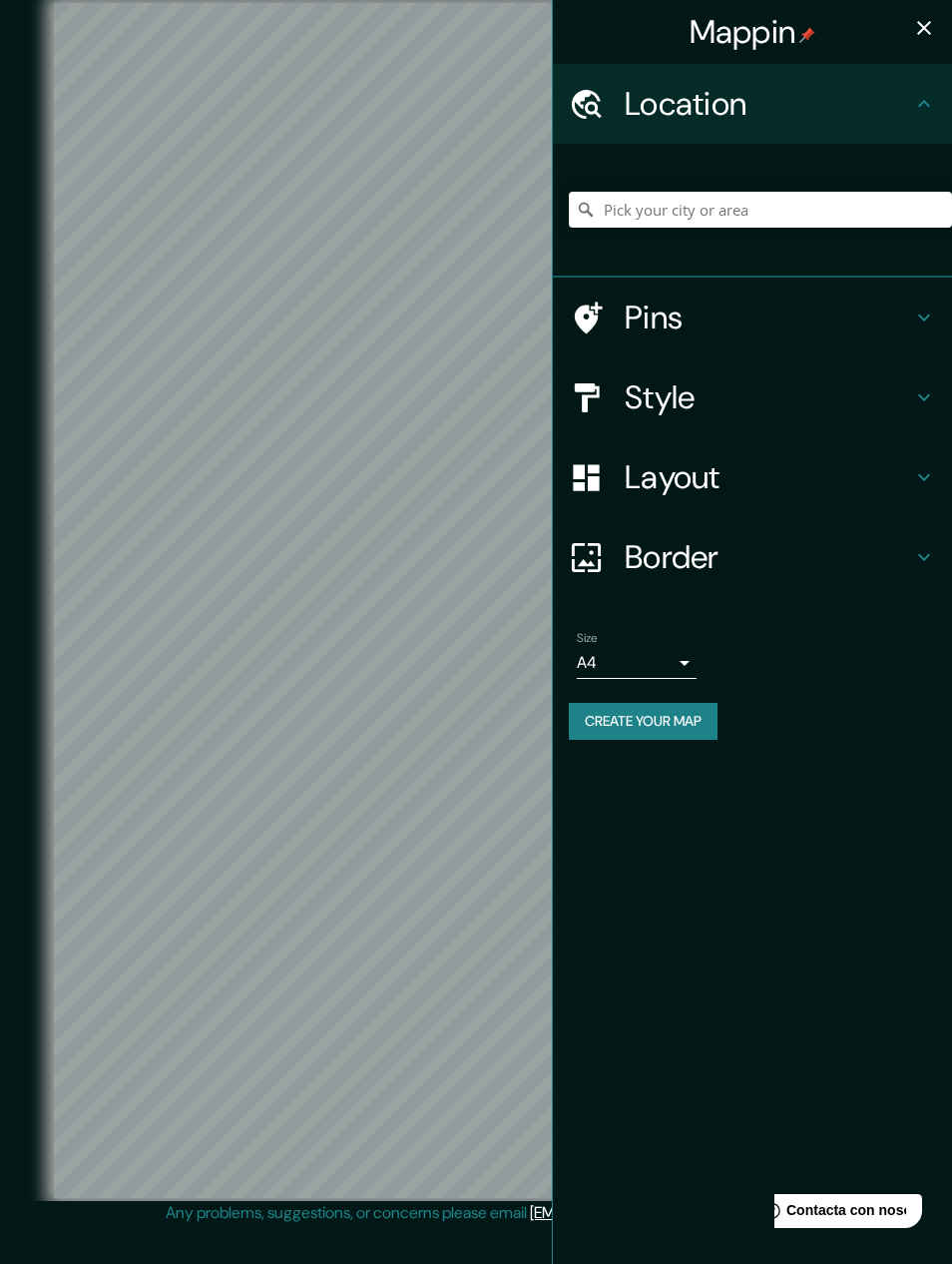 click on "Border" at bounding box center [752, 557] 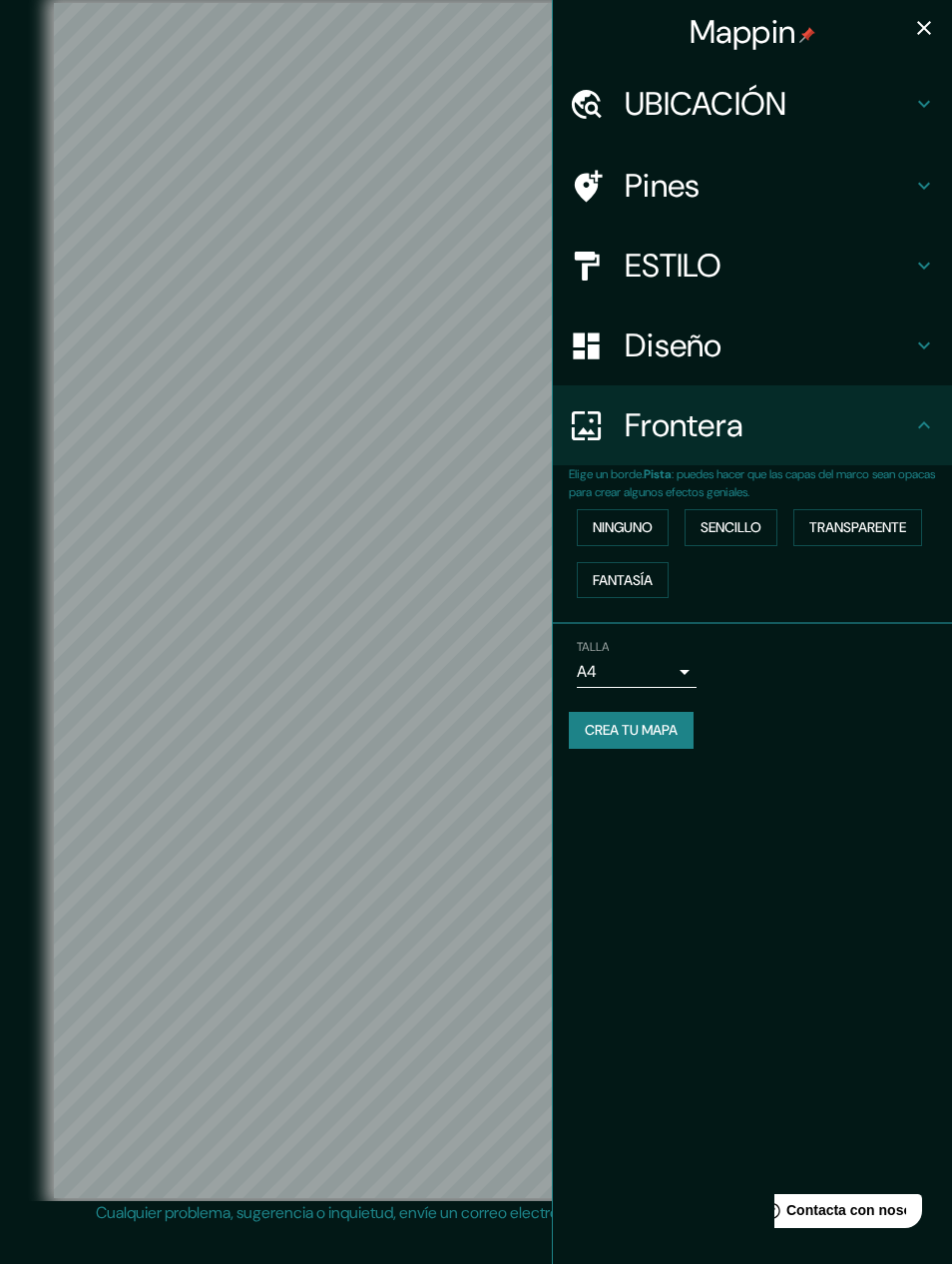click on "UBICACIÓN" at bounding box center [752, 104] 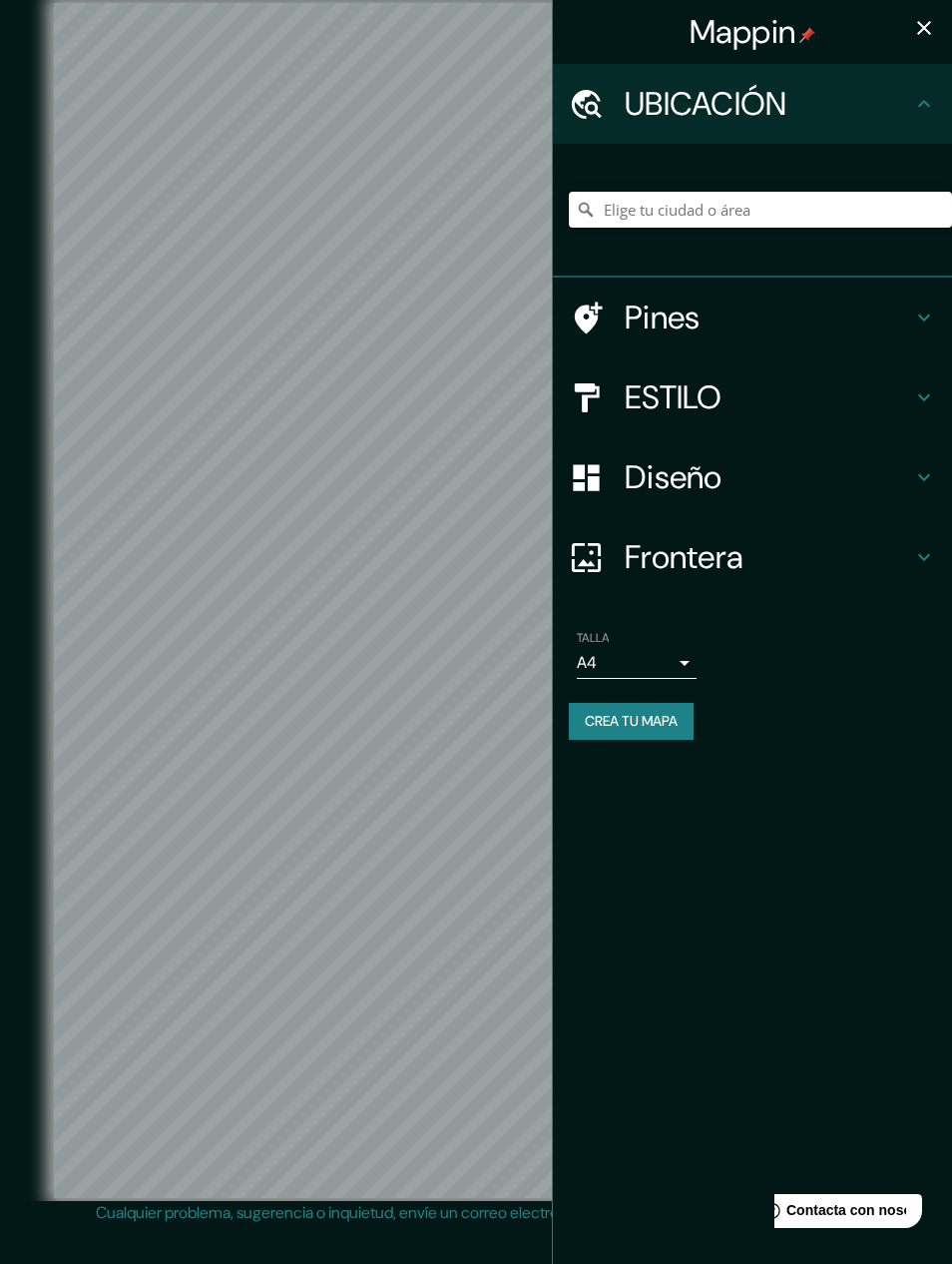 click at bounding box center [760, 210] 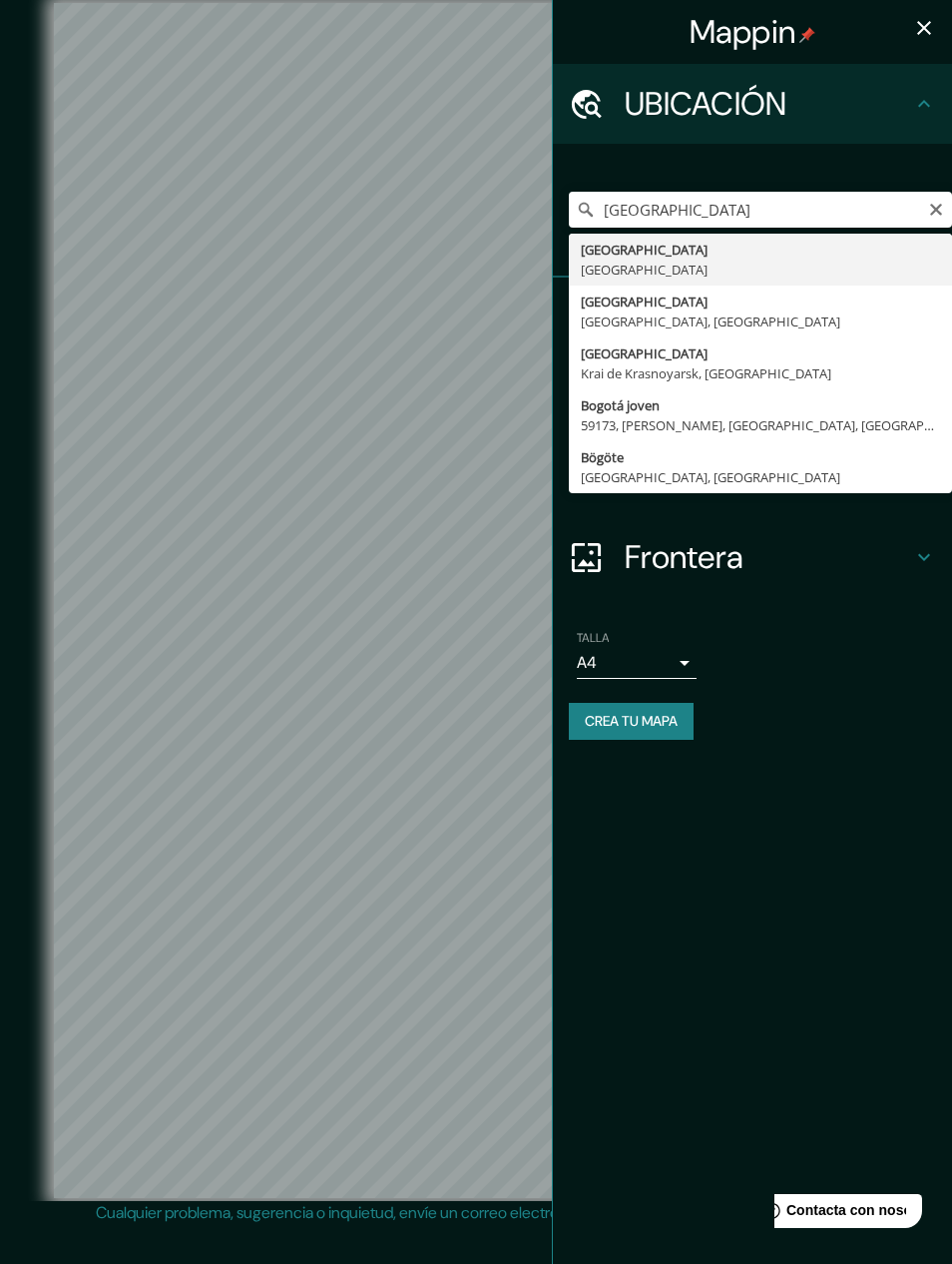 type on "[GEOGRAPHIC_DATA], [GEOGRAPHIC_DATA]" 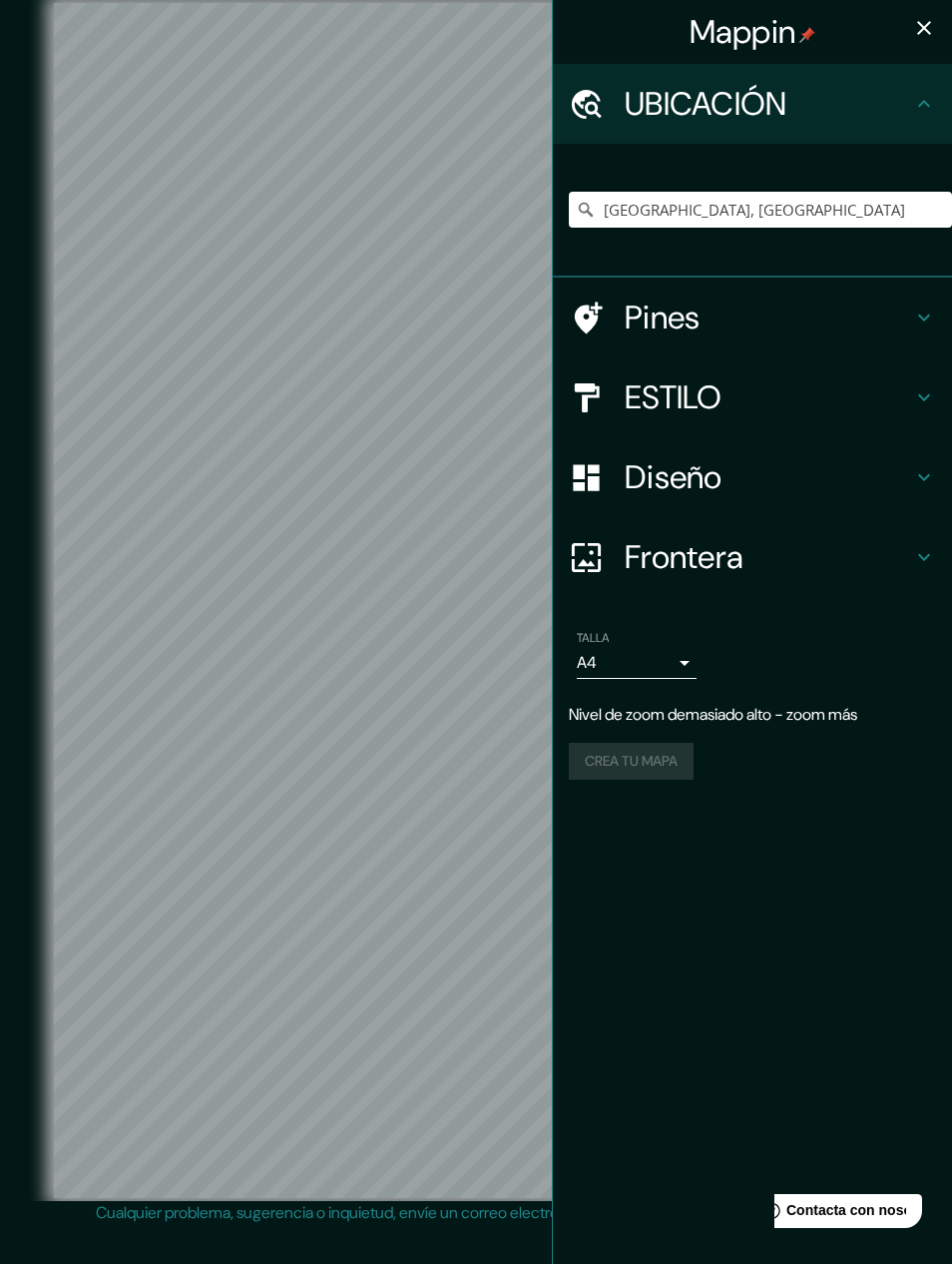click on "Pines" at bounding box center [768, 317] 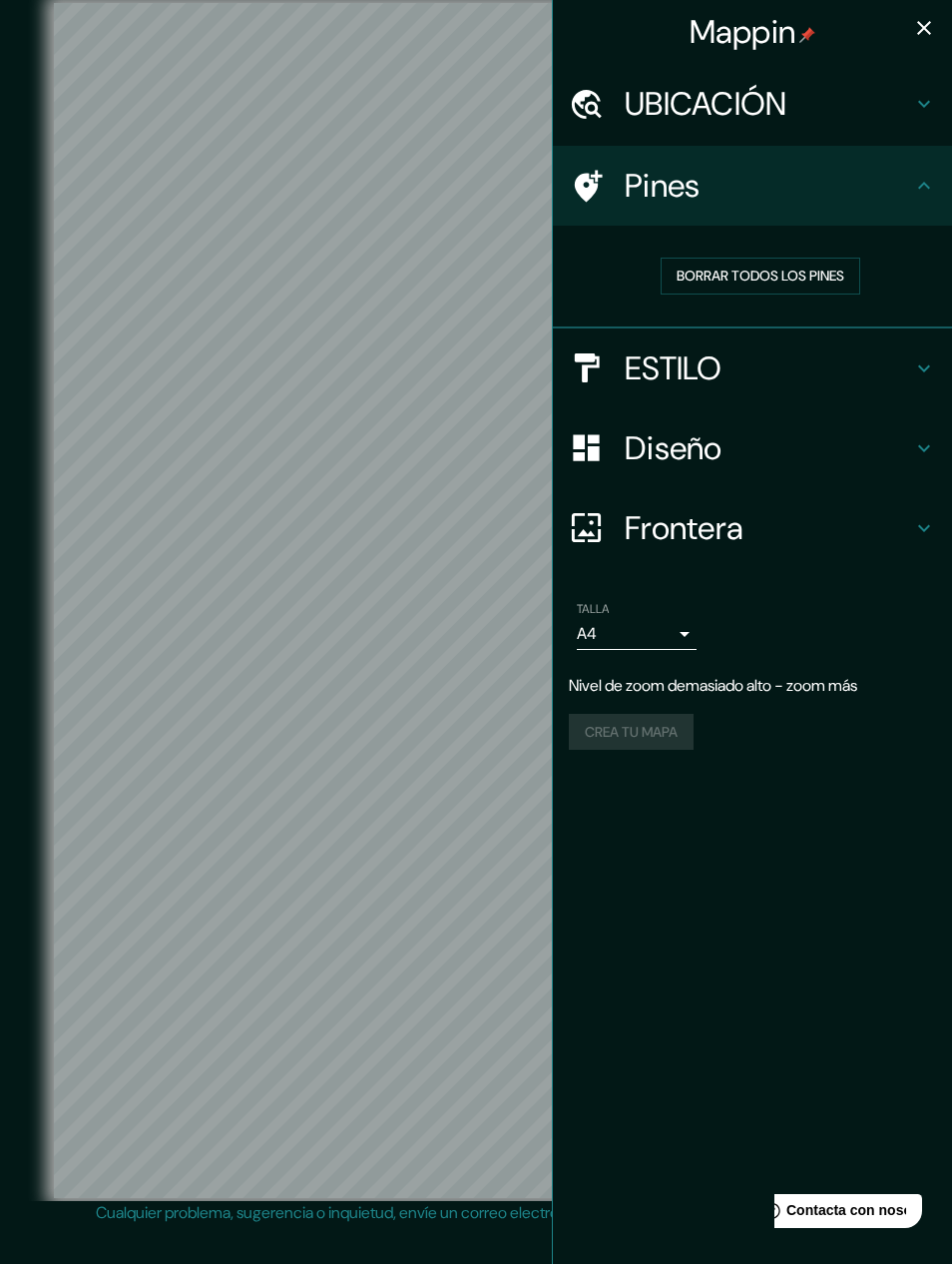 click 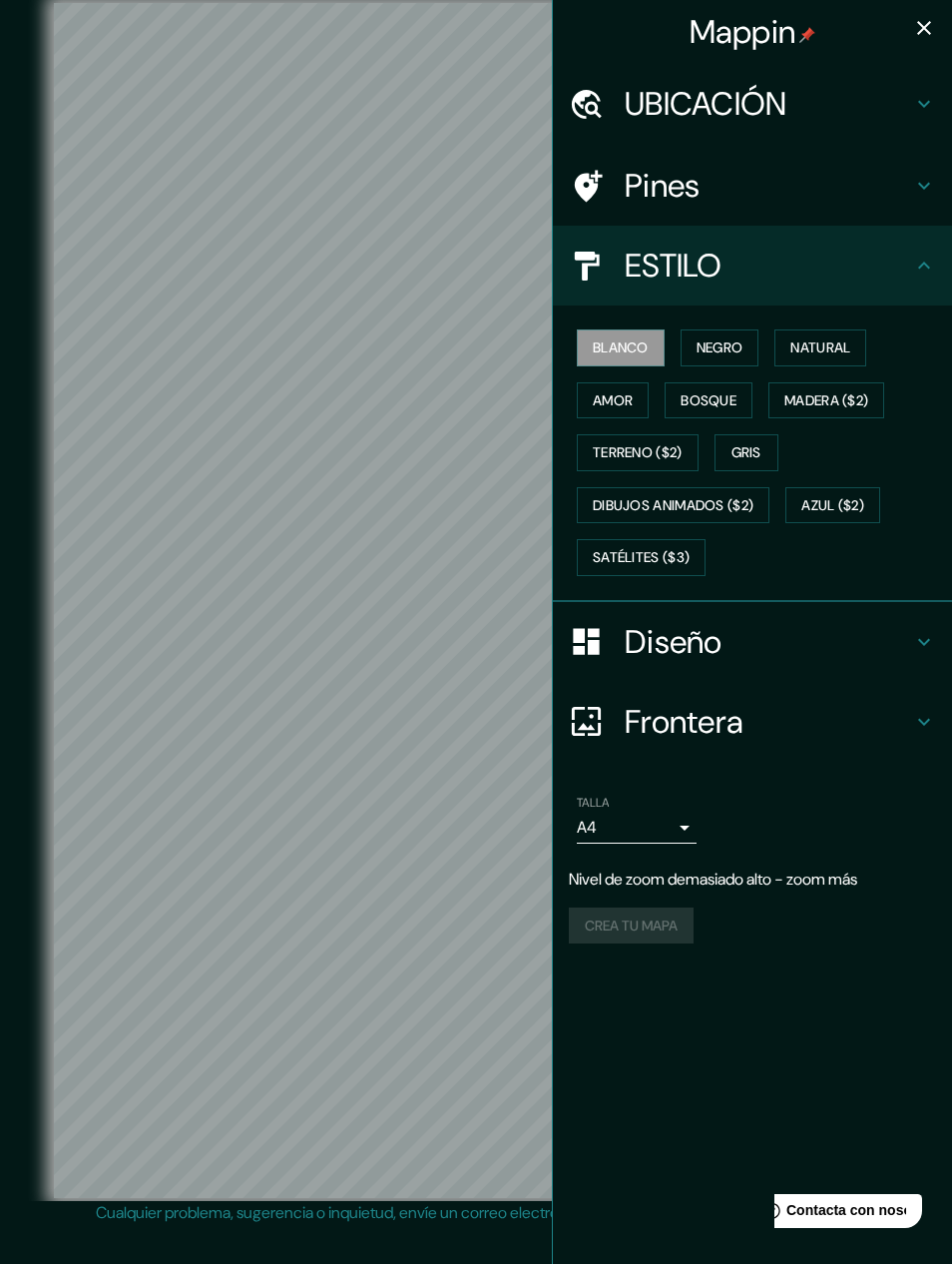 click on "NEGRO" at bounding box center (719, 347) 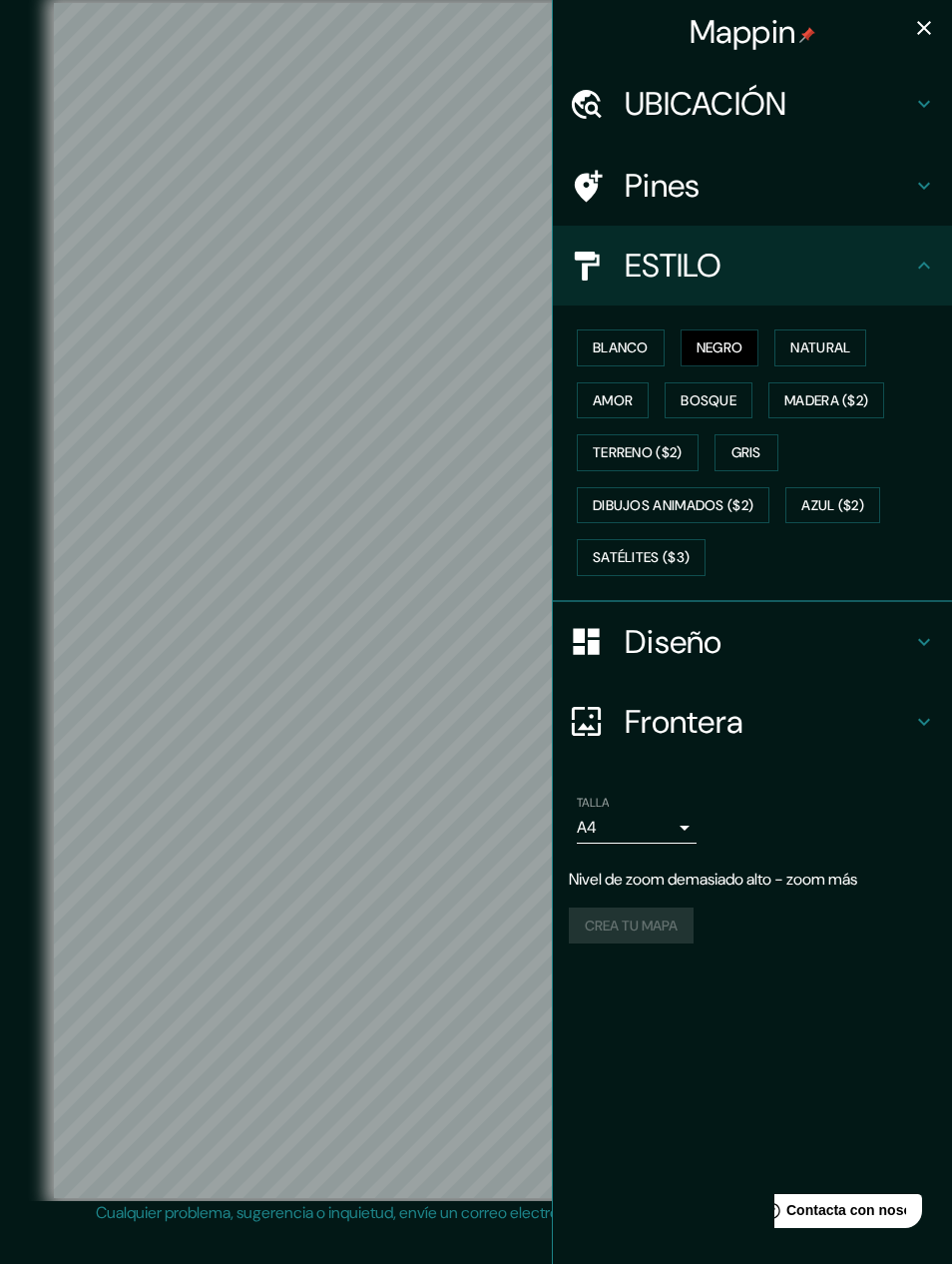 click on "blanco" at bounding box center (621, 347) 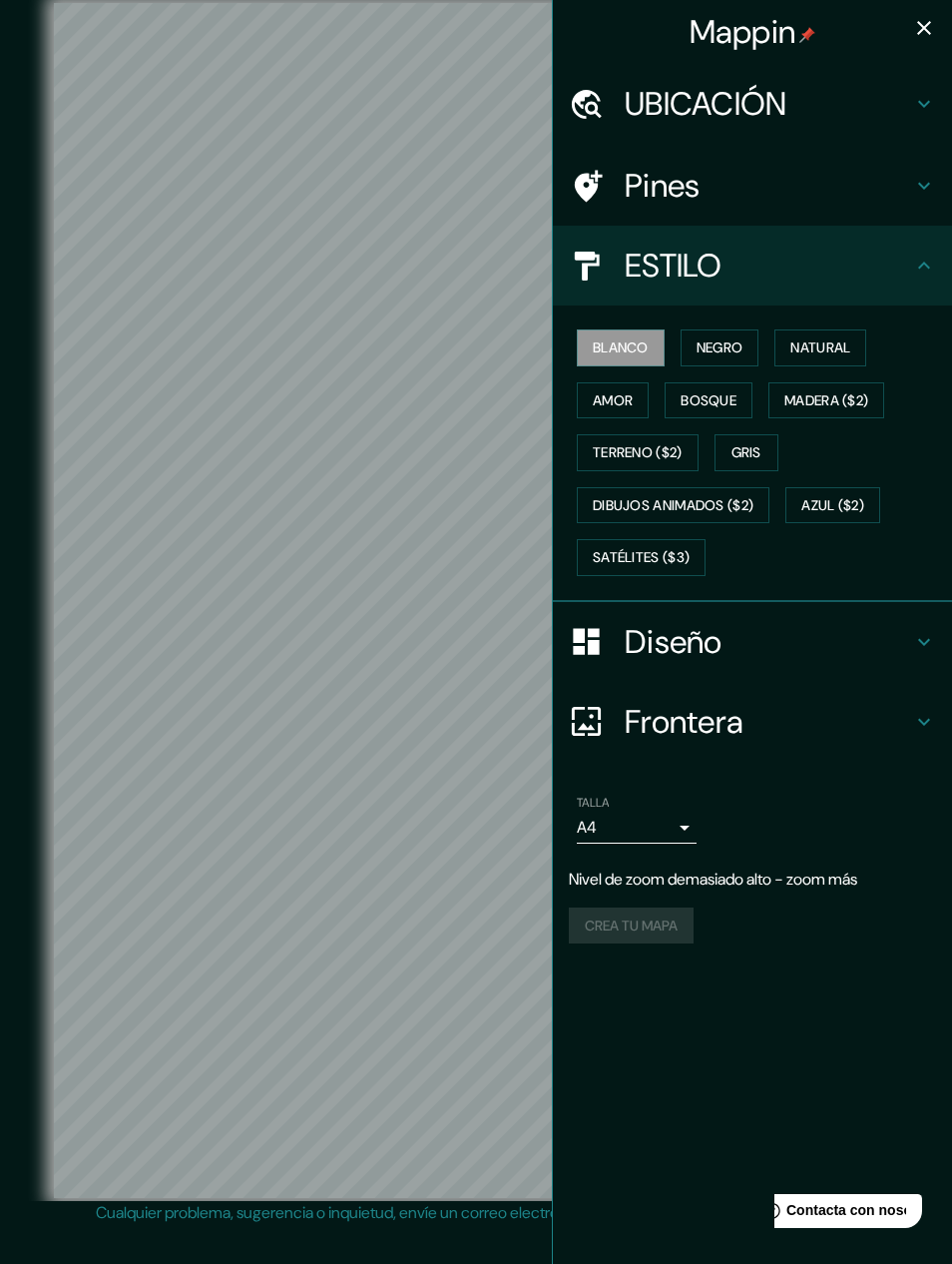 click on "Natural" at bounding box center [820, 347] 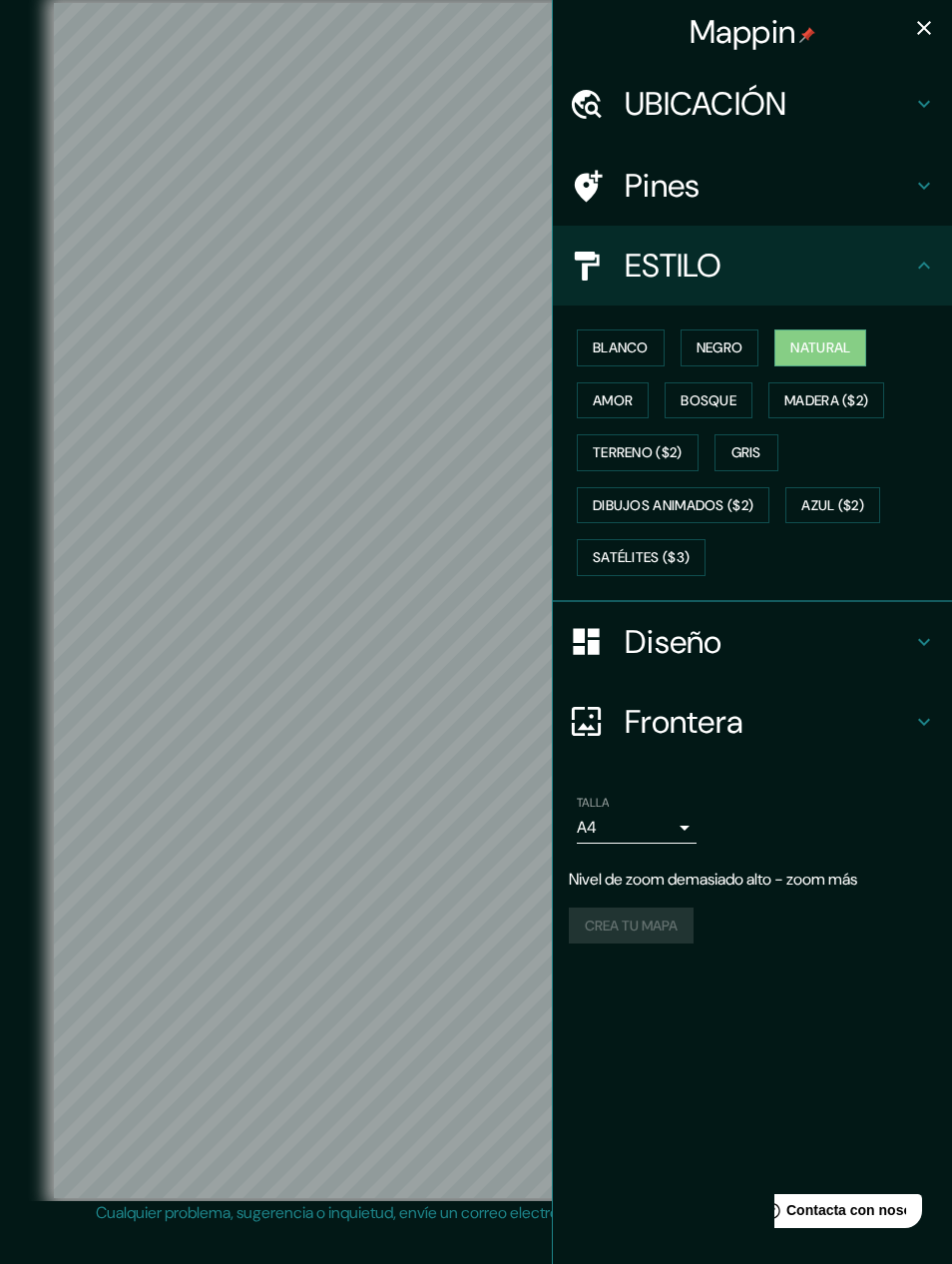 click on "Bosque" at bounding box center [709, 400] 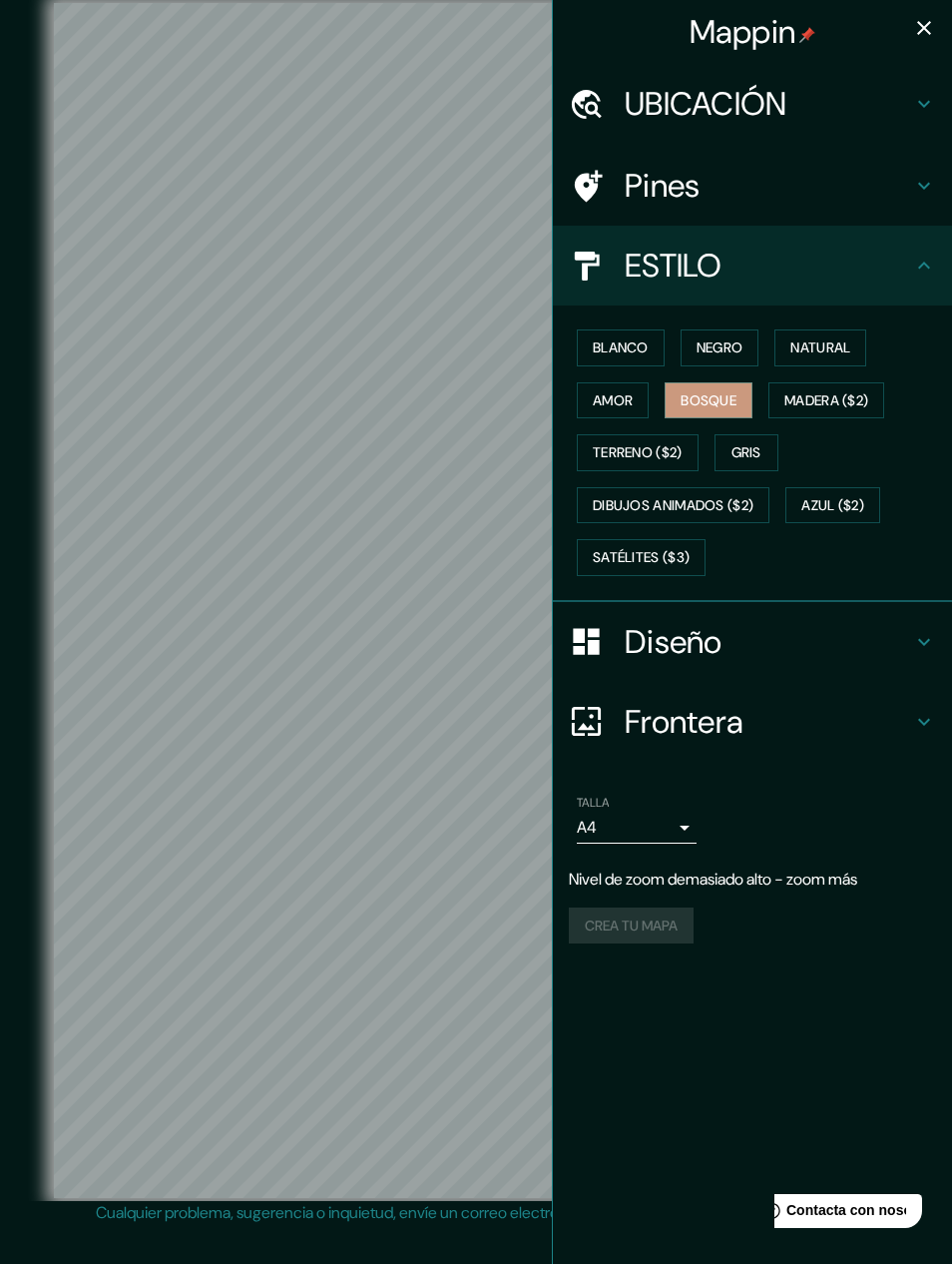 click on "amor" at bounding box center [613, 400] 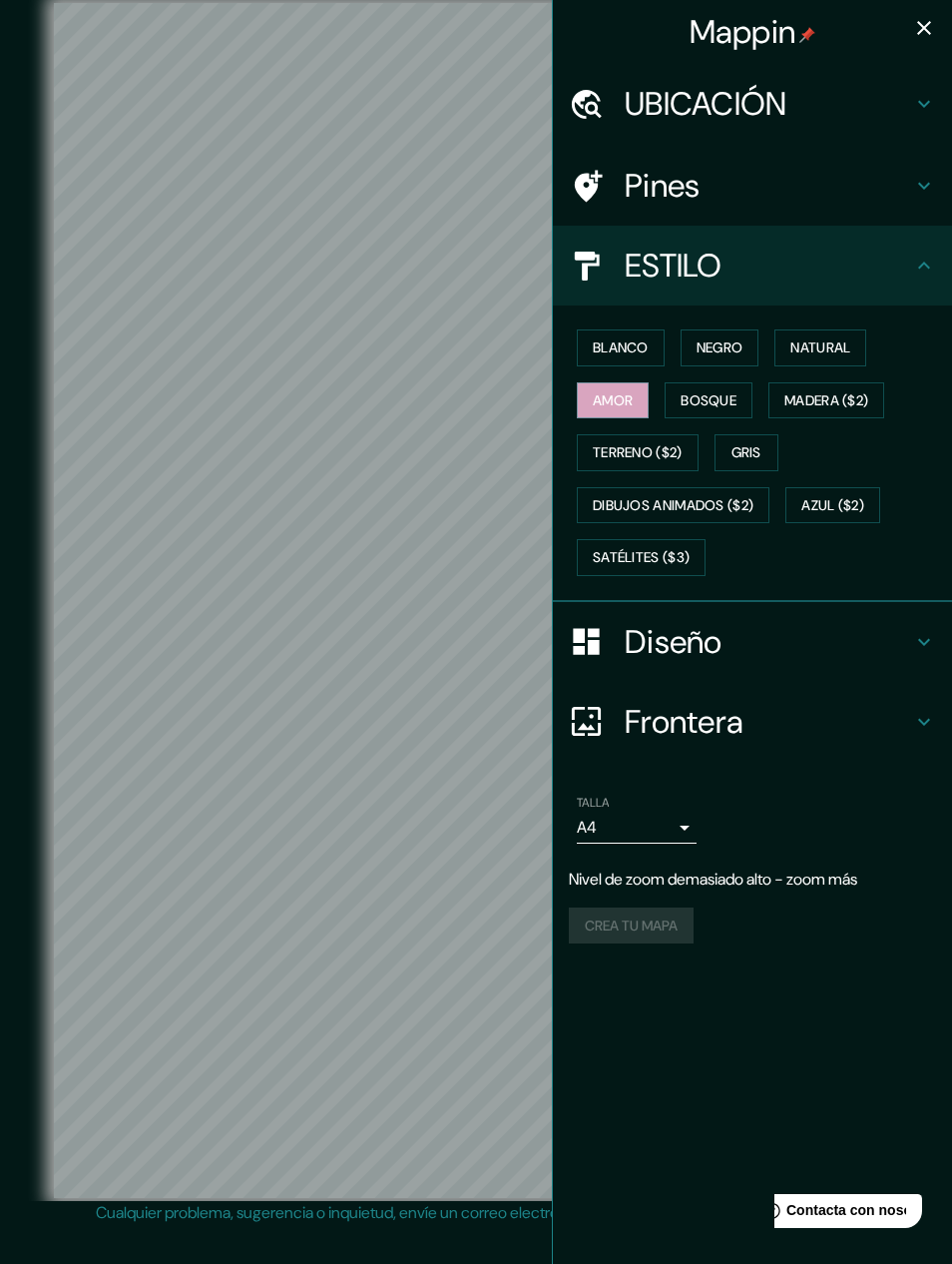 click on "TERRENO ($2)" at bounding box center [638, 452] 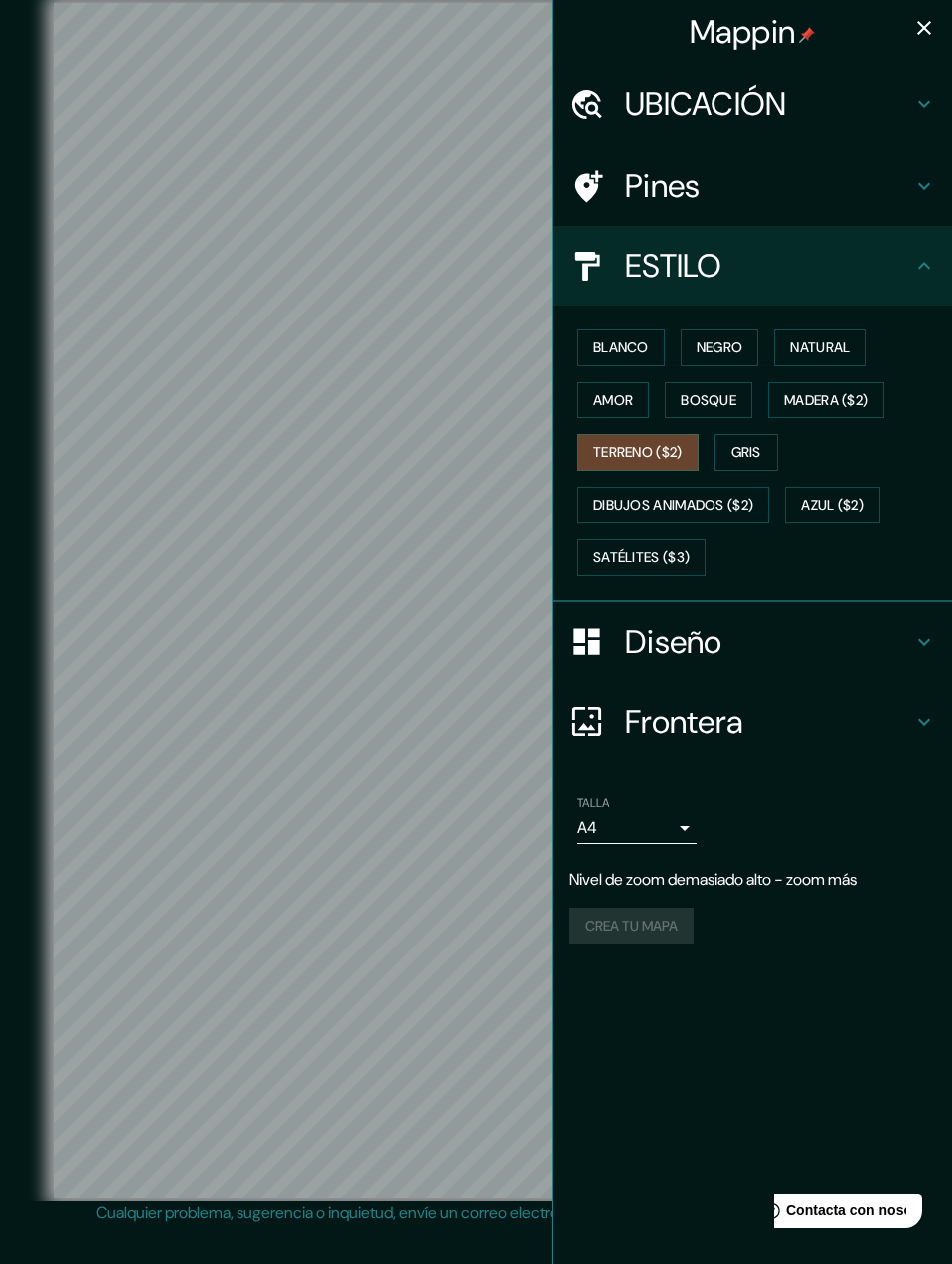 click on "Gris" at bounding box center [746, 452] 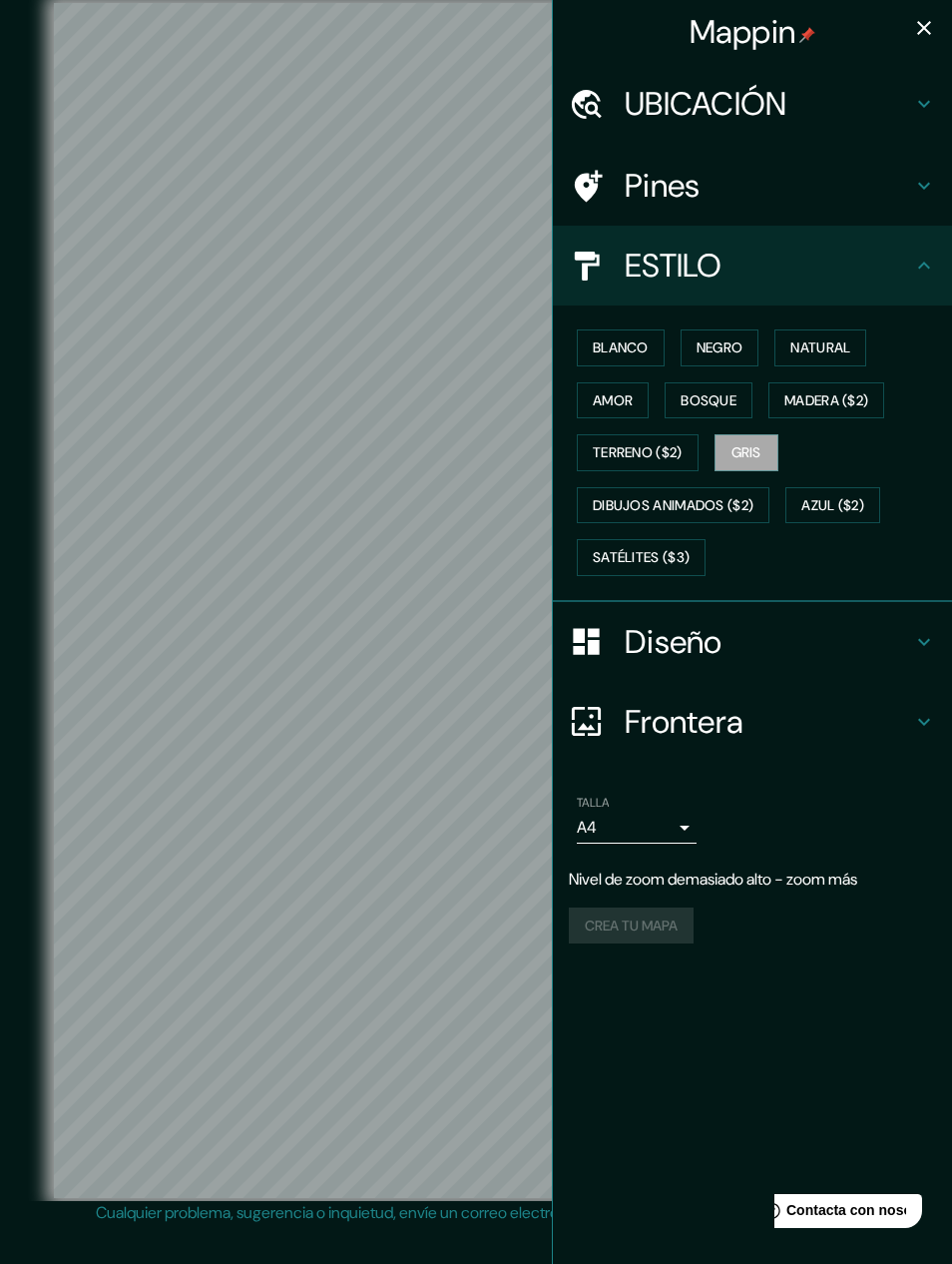click on "MADERA ($2)" at bounding box center (826, 400) 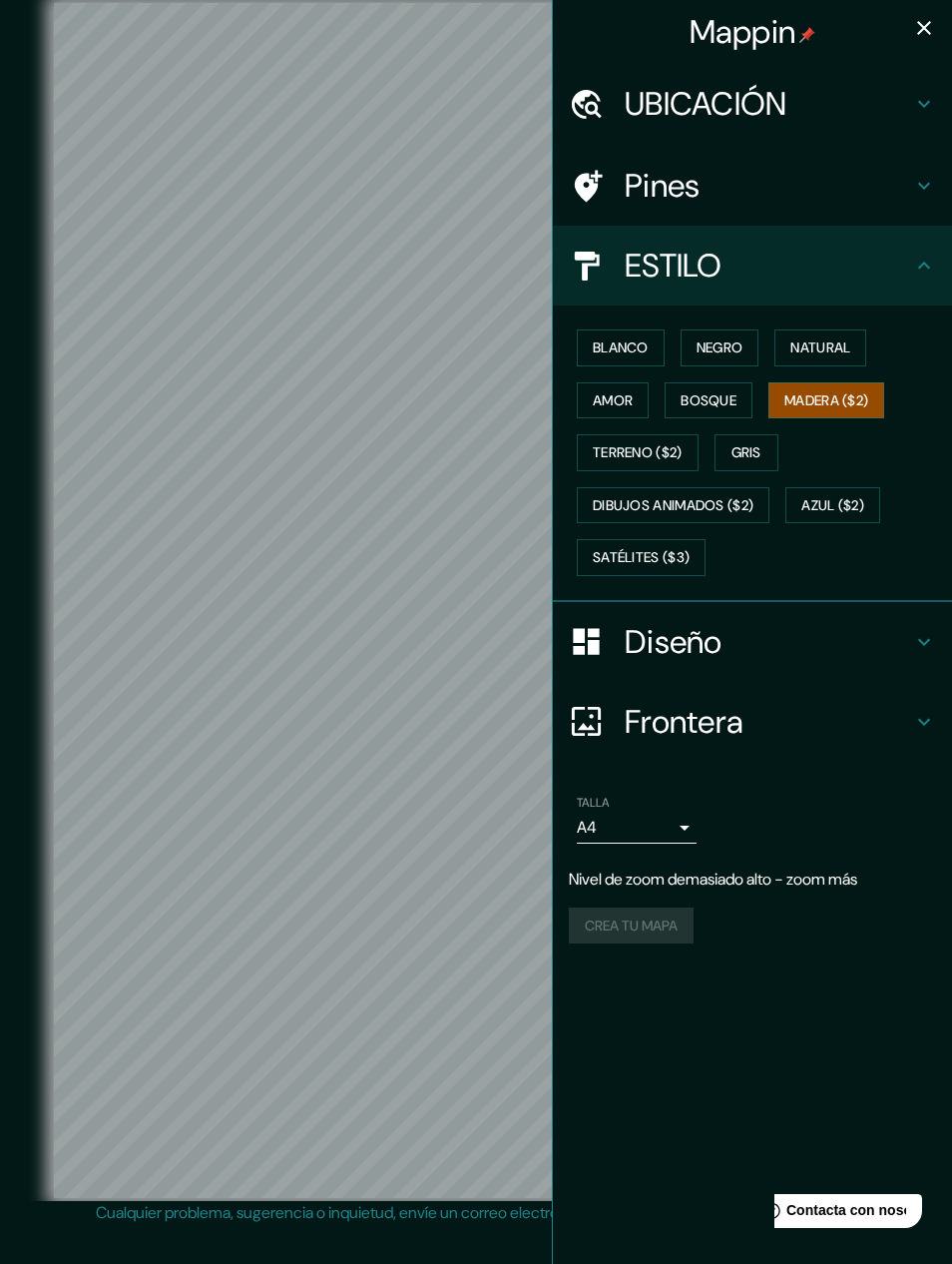 click on "Natural" at bounding box center (820, 347) 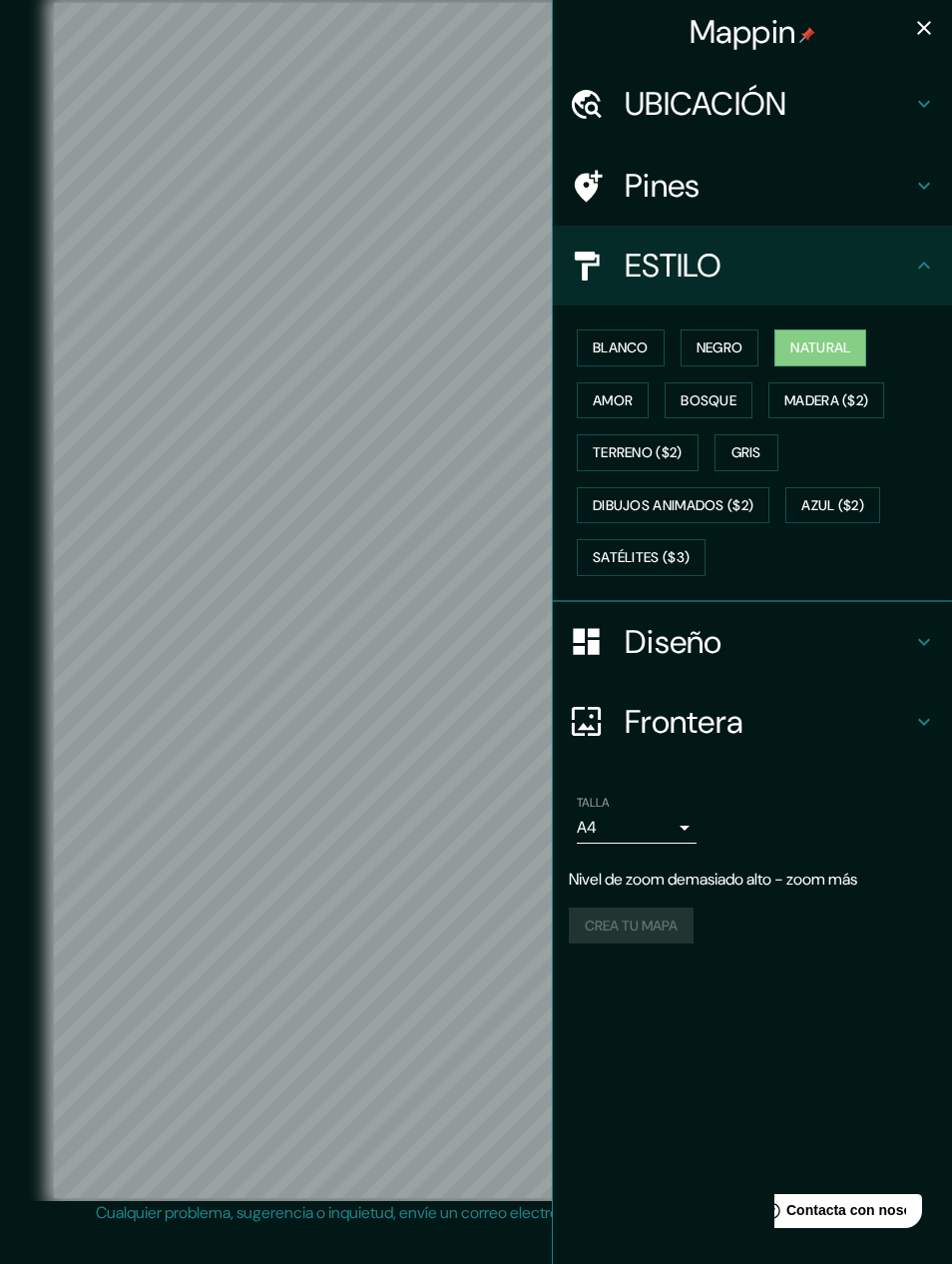 click on "SATÉLITES ($3)" at bounding box center (641, 557) 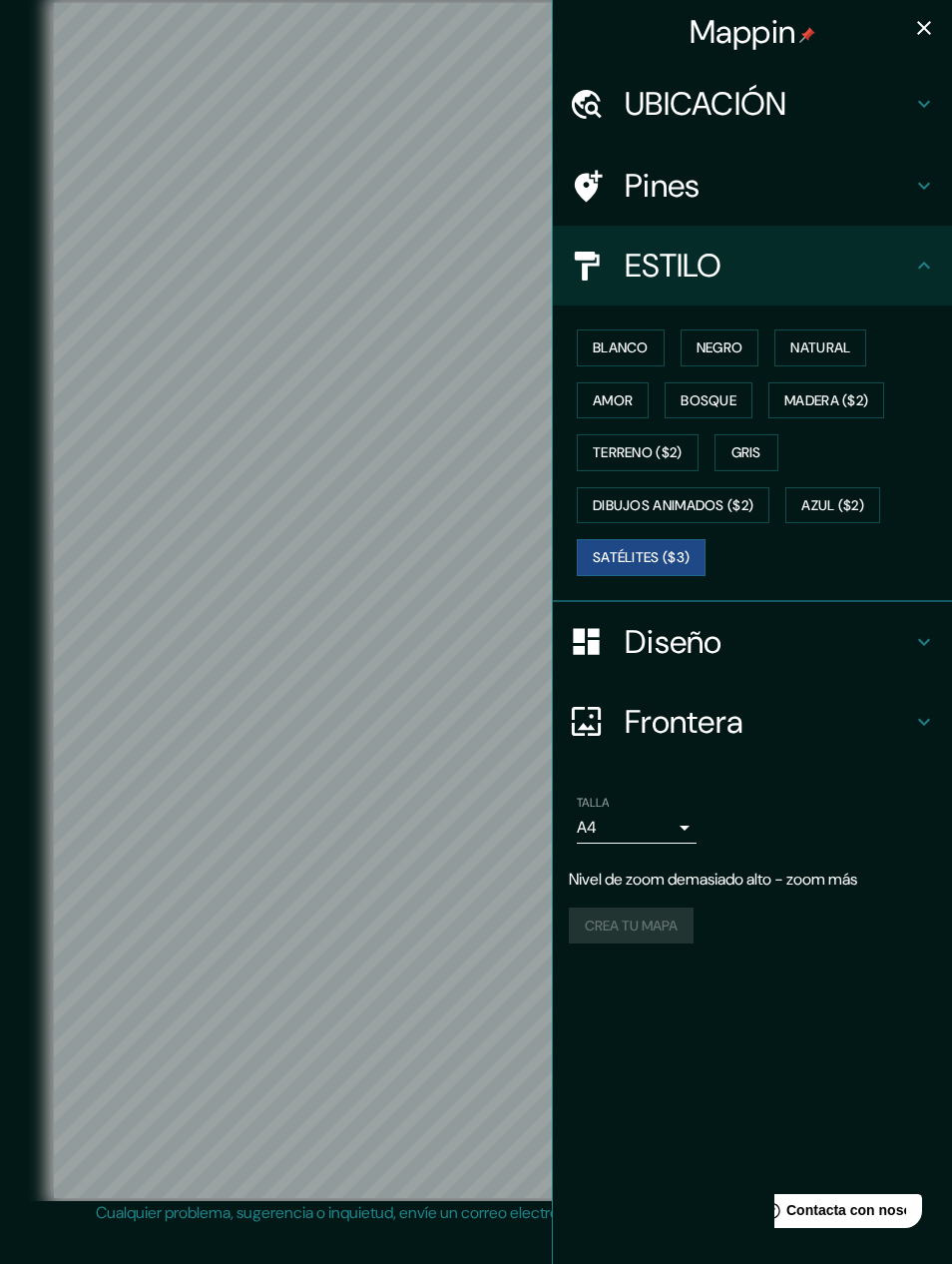 click on "Frontera" at bounding box center [768, 722] 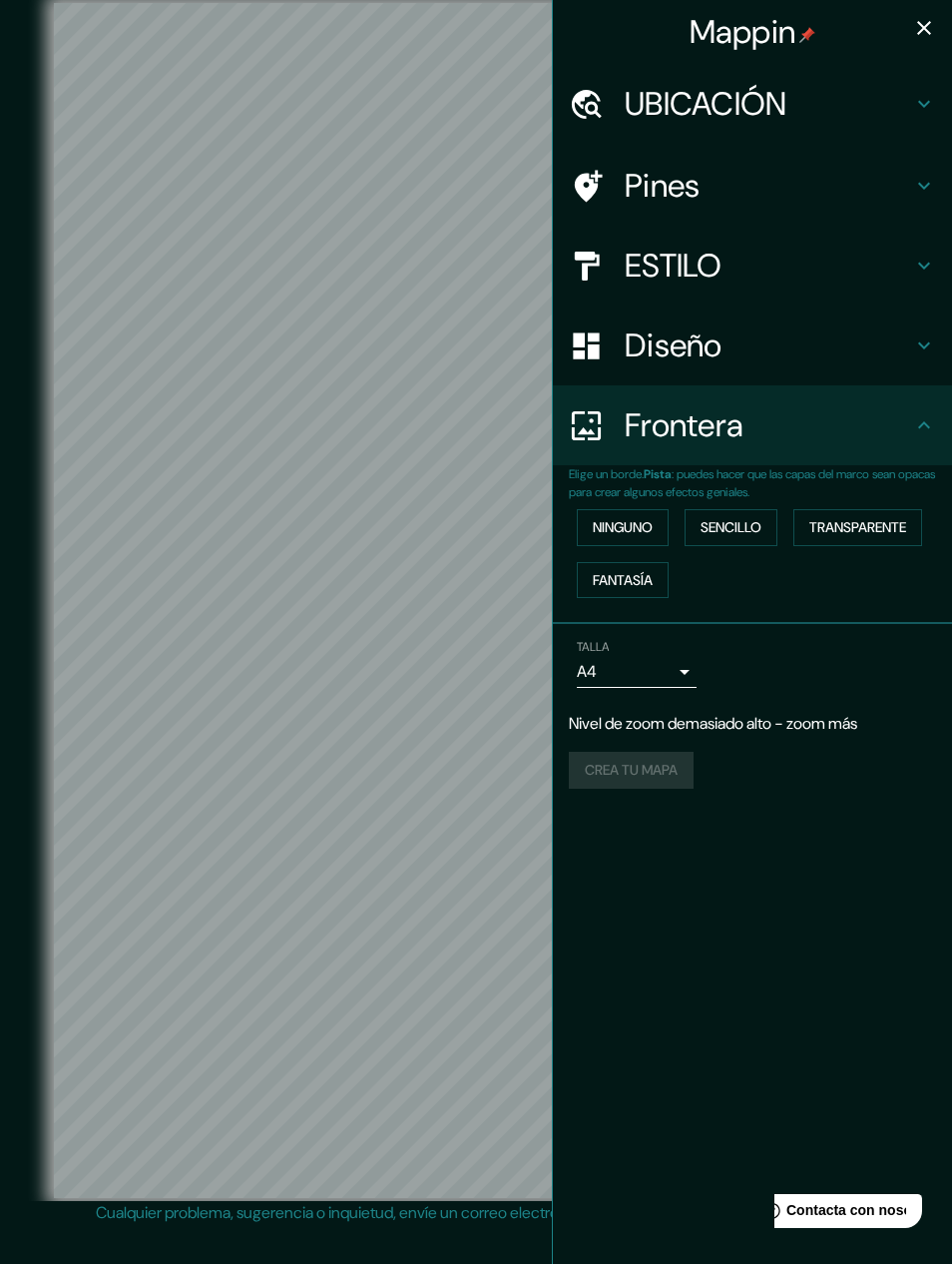 click on "Sencillo" at bounding box center [730, 527] 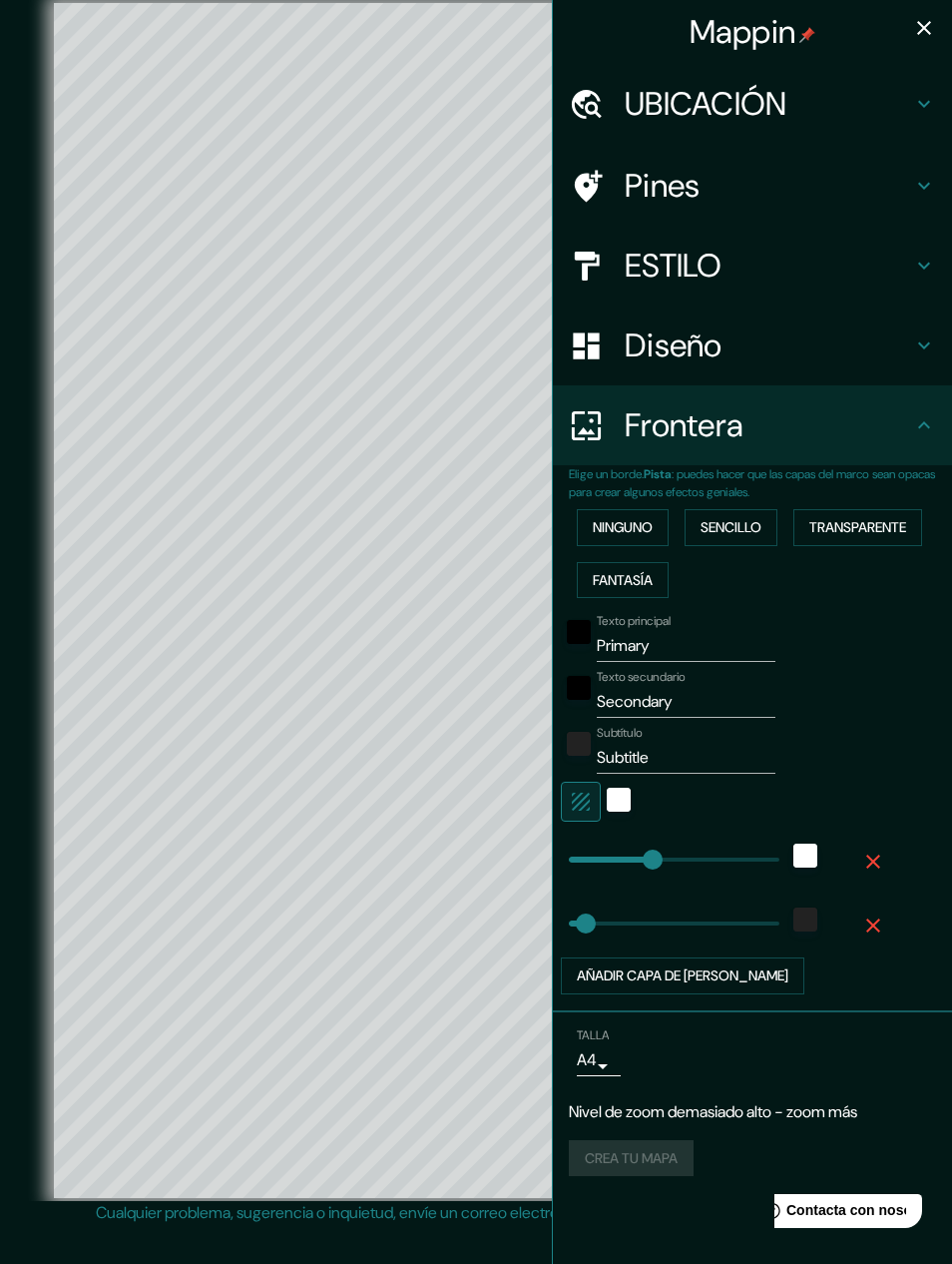 click on "ninguno" at bounding box center (623, 527) 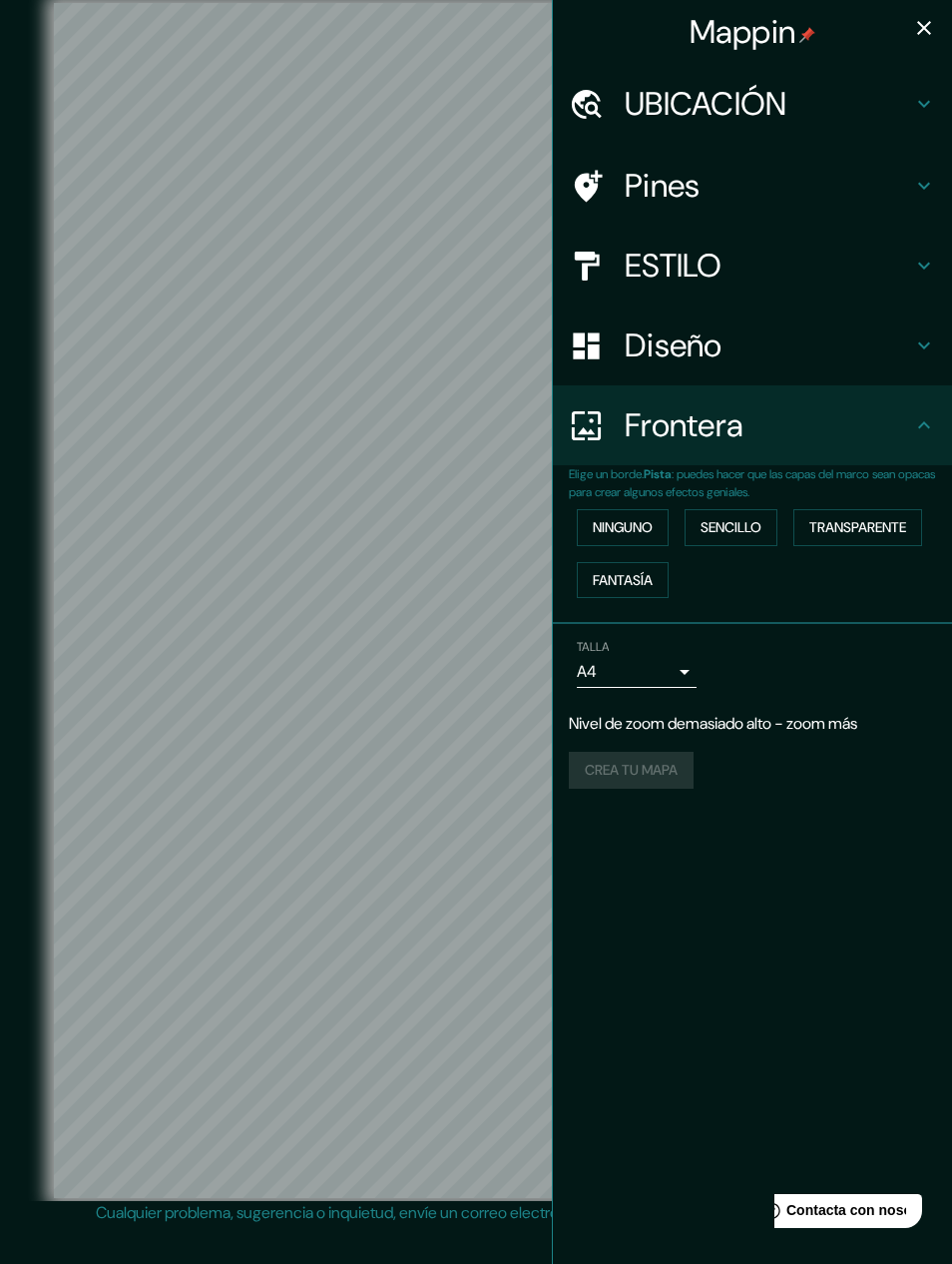 click on "FANTASÍA" at bounding box center (623, 580) 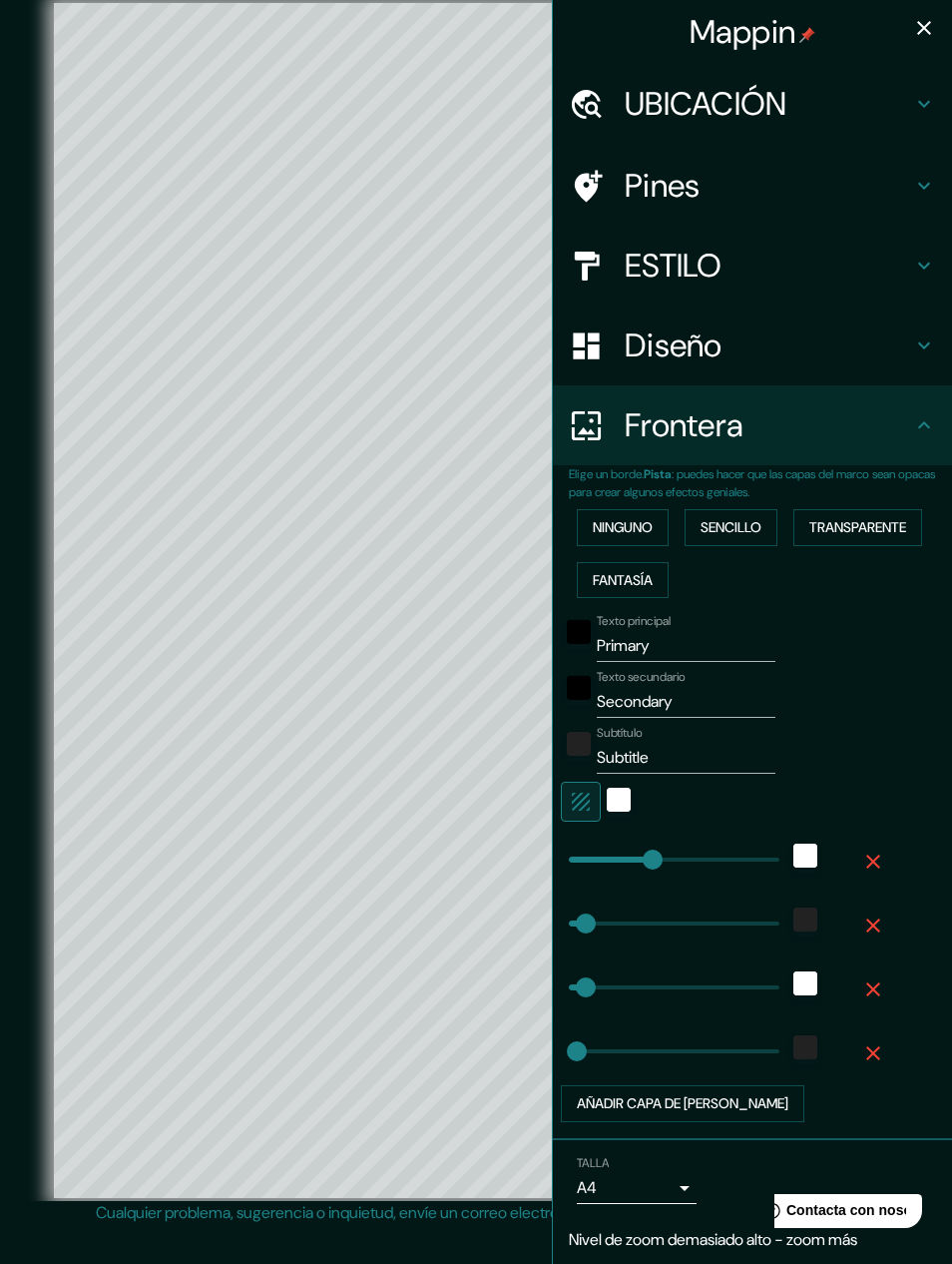 click on "ninguno" at bounding box center (623, 527) 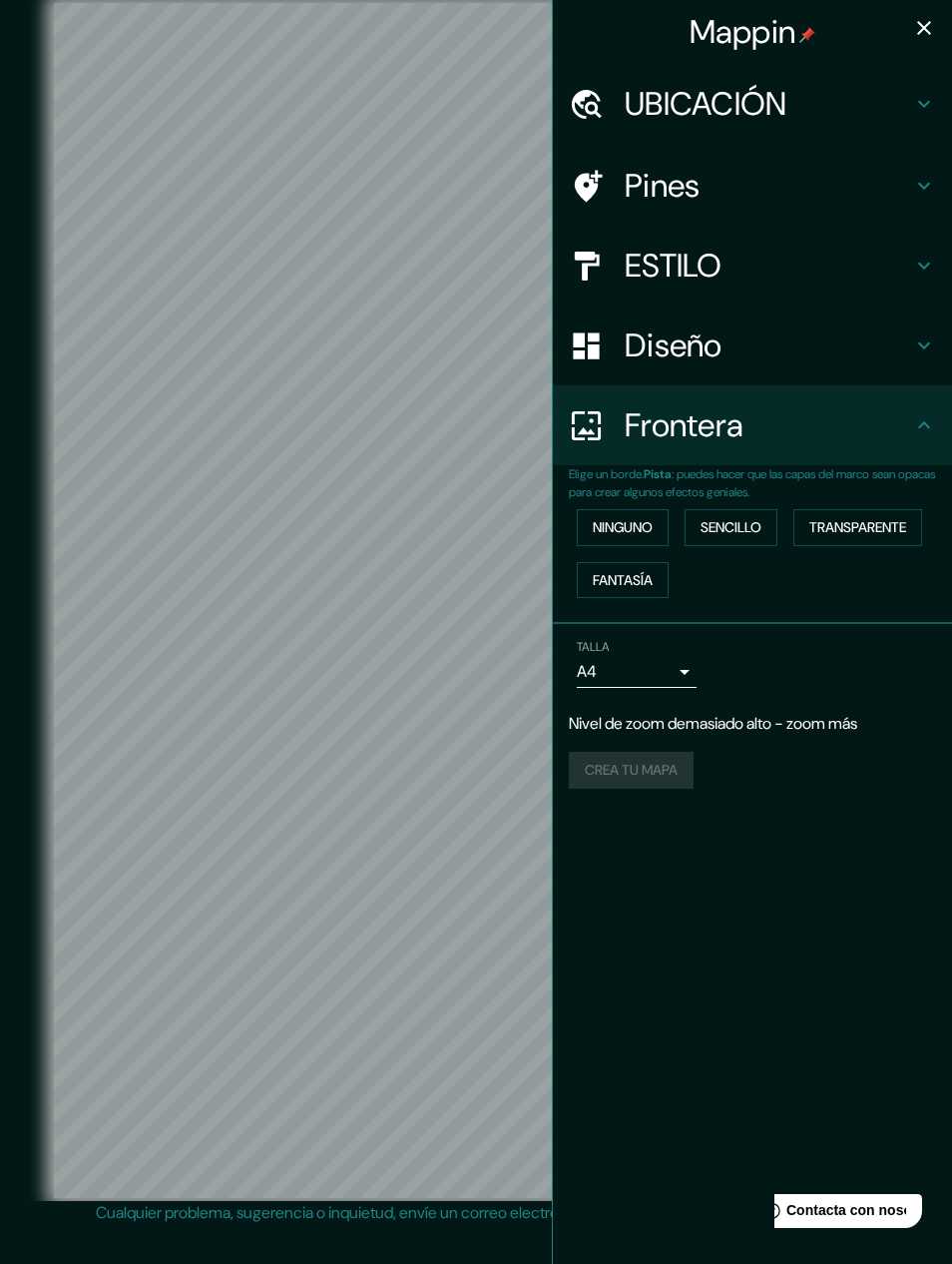 click on "TRANSPARENTE" at bounding box center [857, 527] 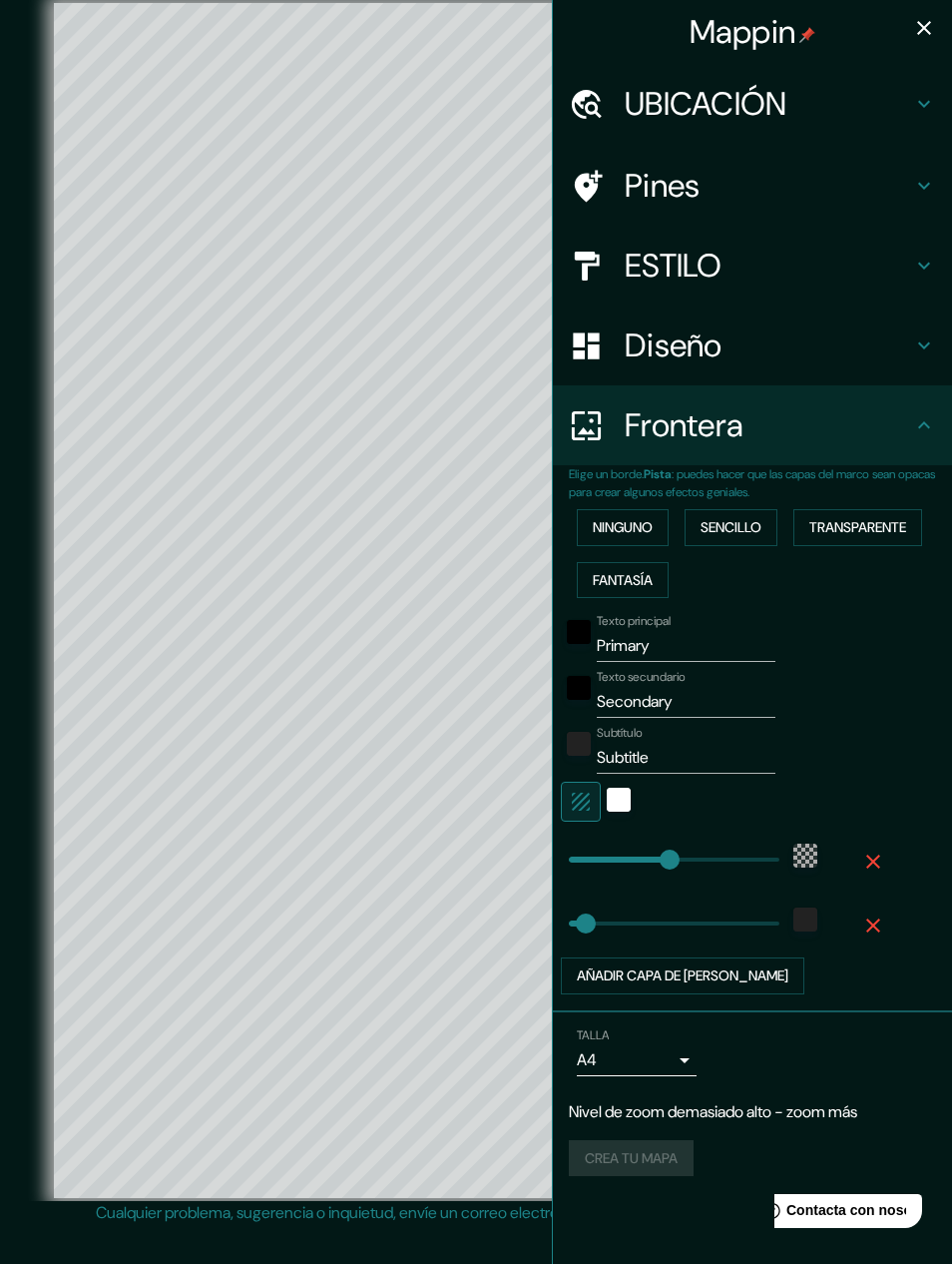 click on "ninguno" at bounding box center [623, 527] 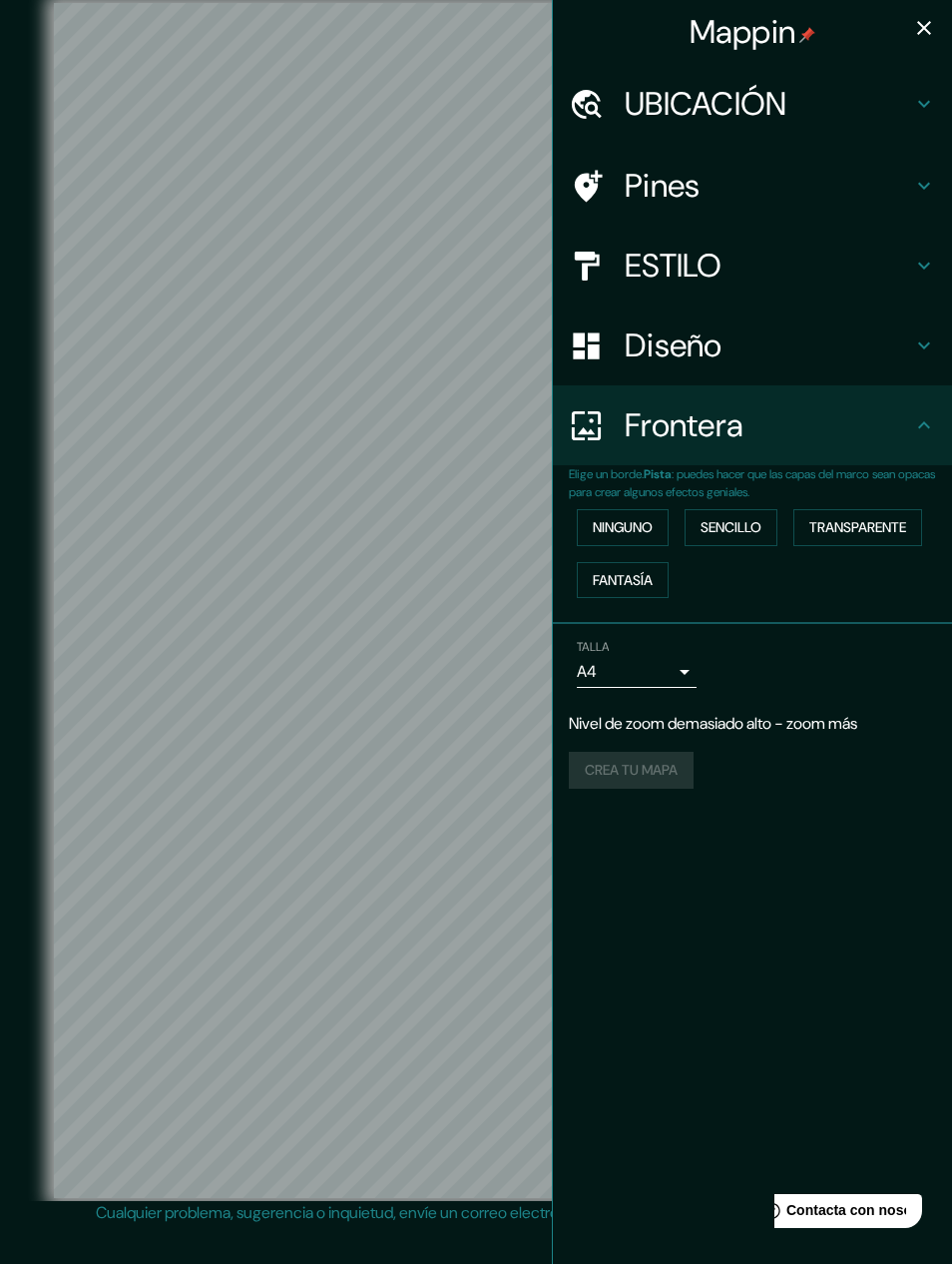 click 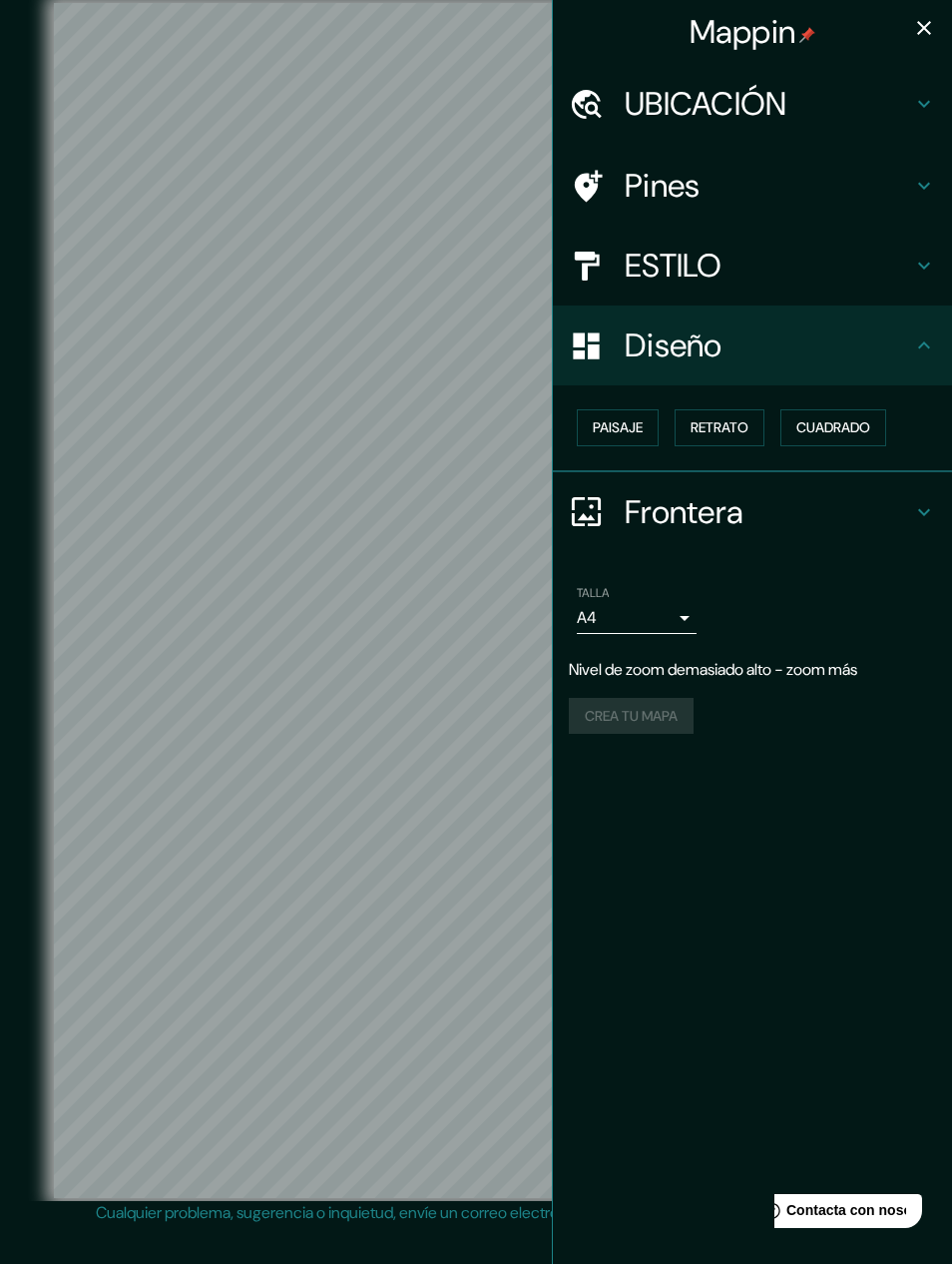 click on "Paisaje" at bounding box center (618, 427) 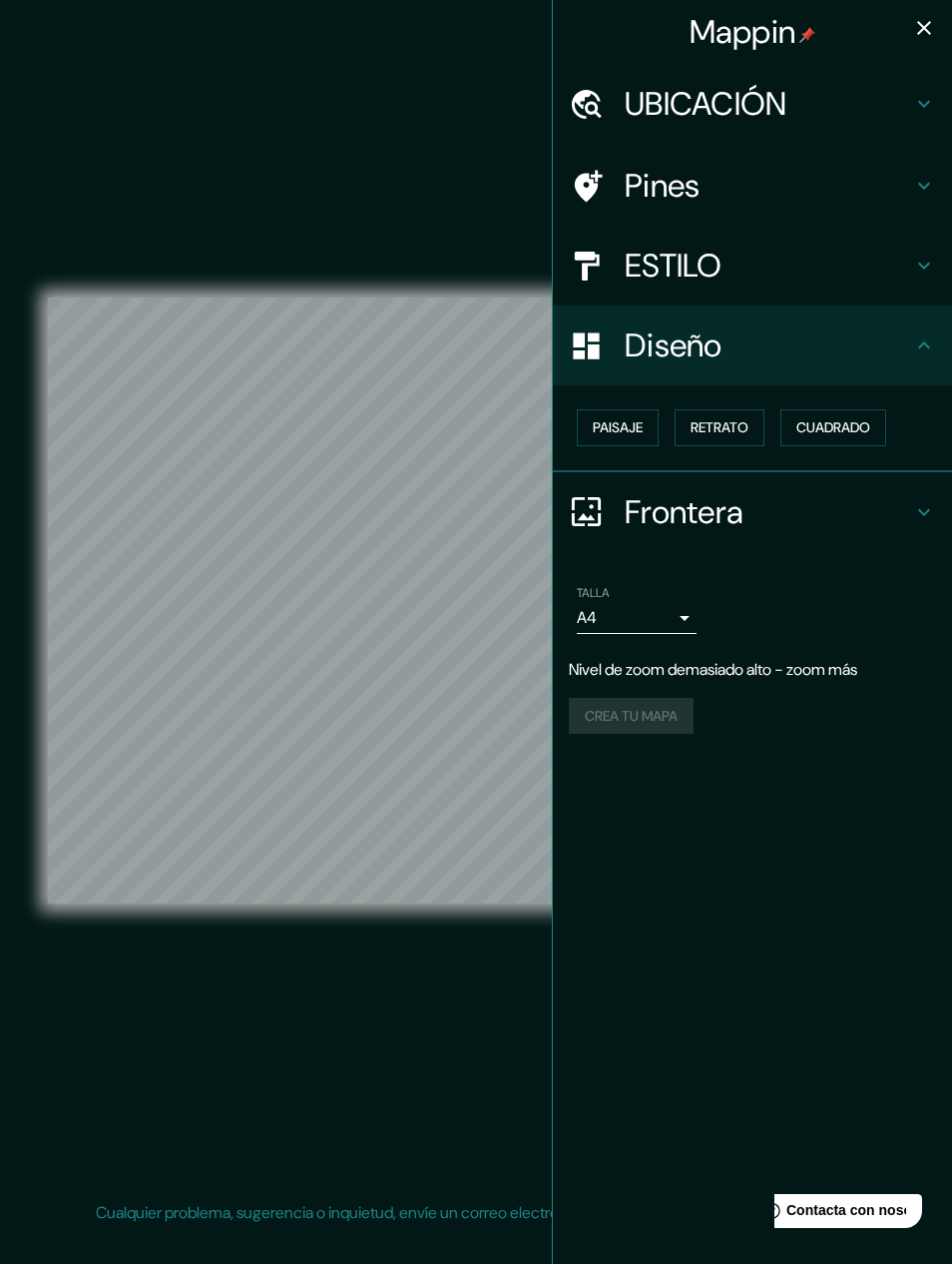 click on "Retrato" at bounding box center (719, 427) 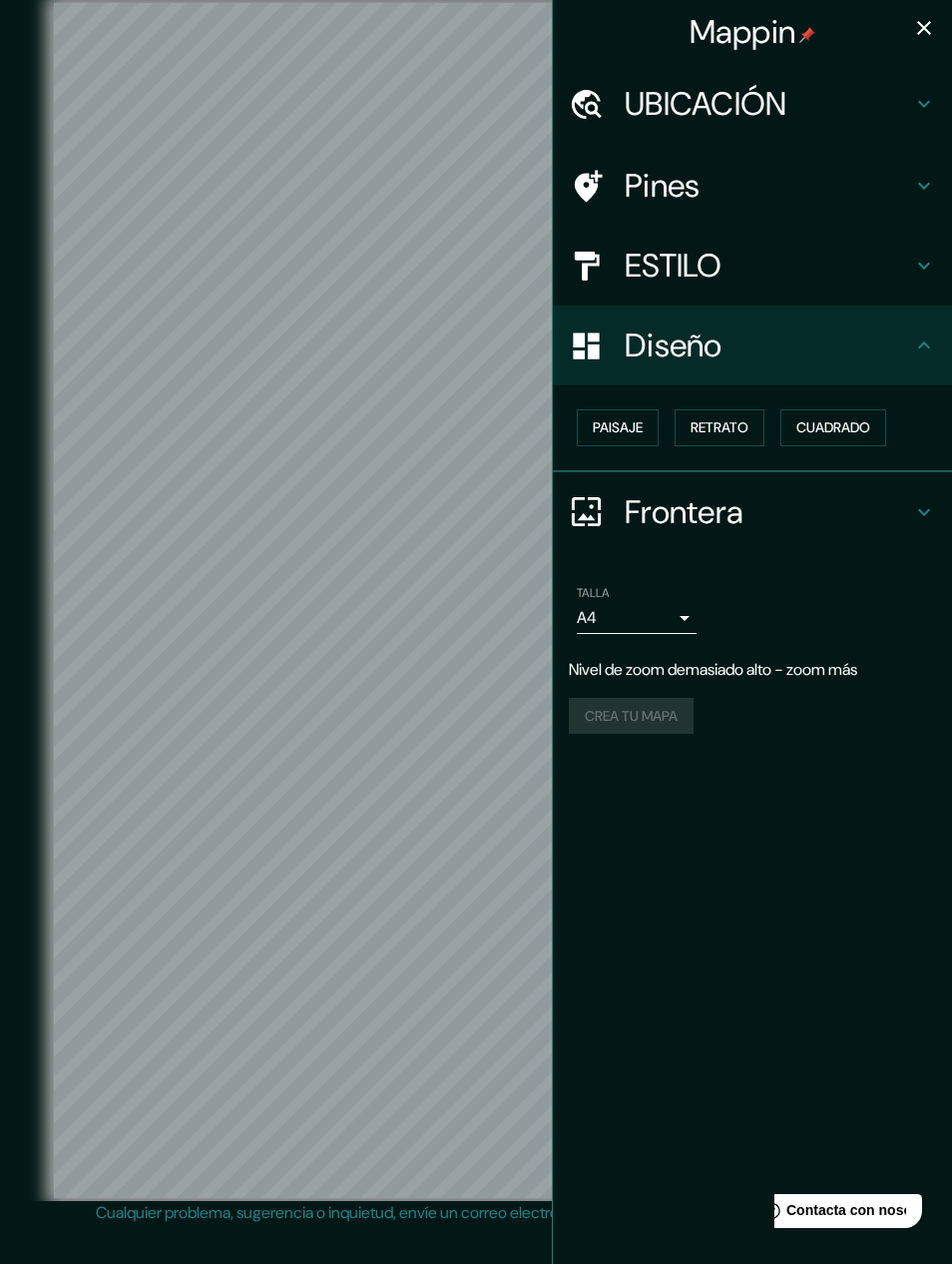 click on "Cuadrado" at bounding box center [833, 427] 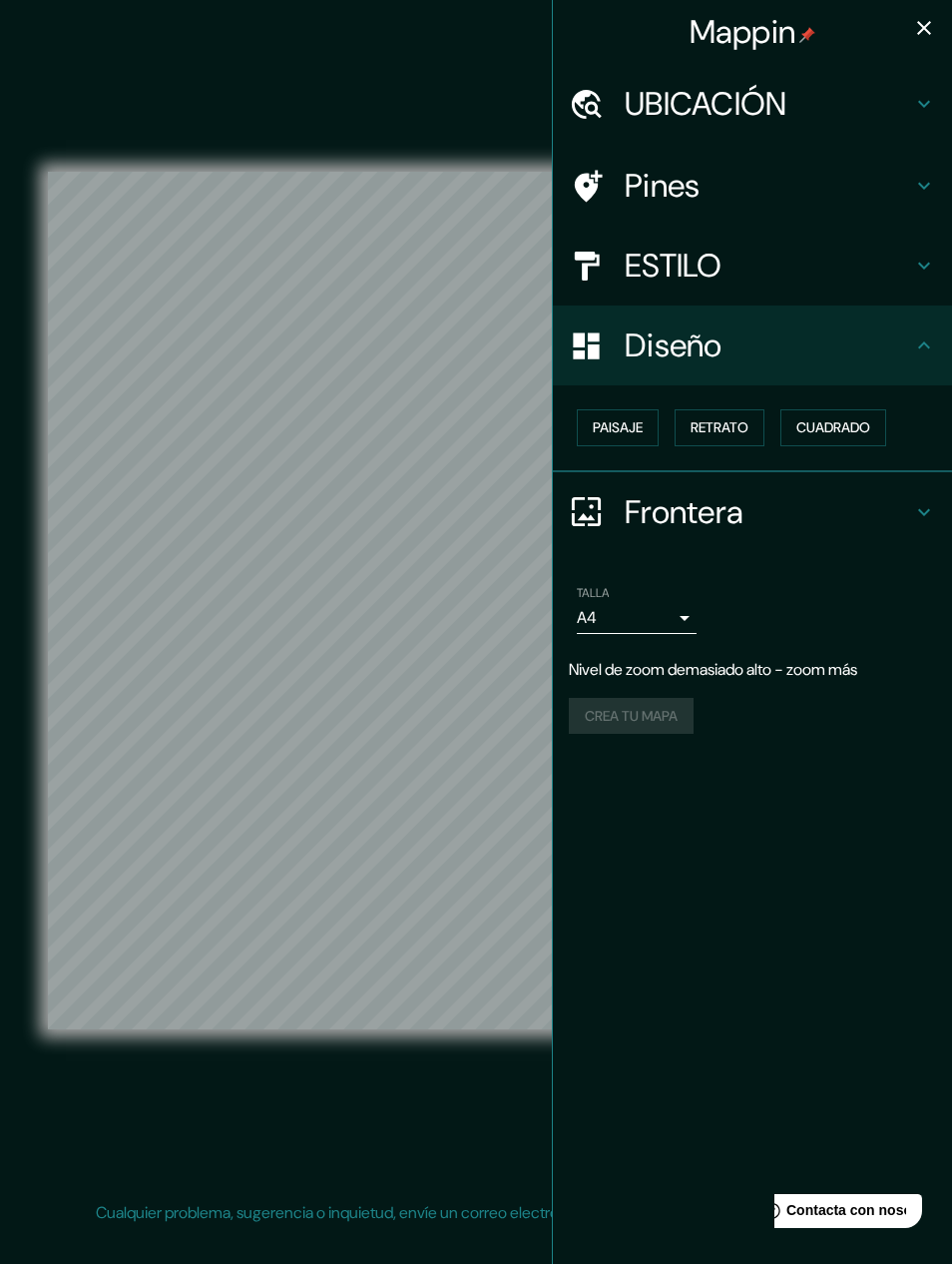 click on "Cuadrado" at bounding box center [833, 427] 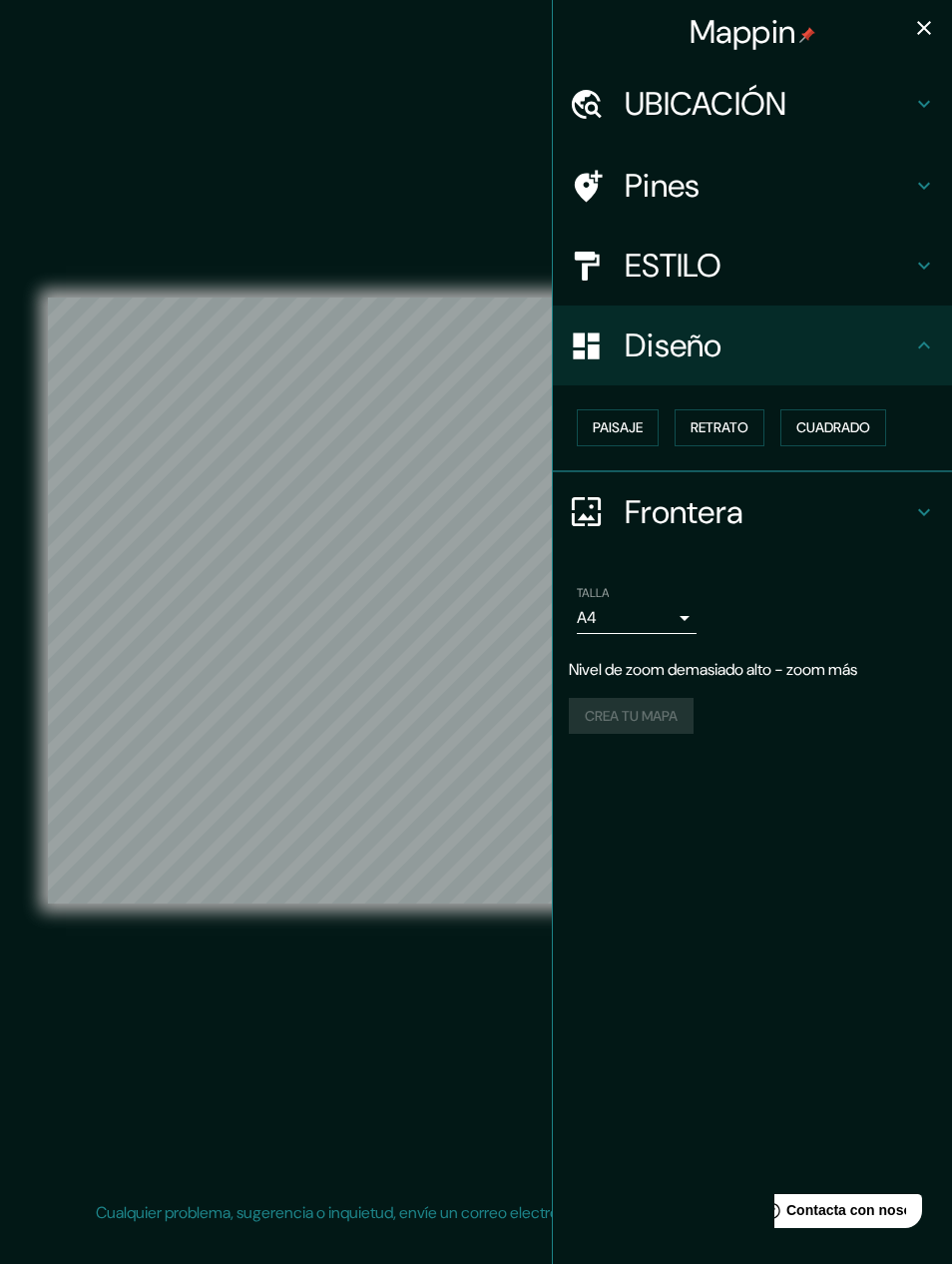 click on "Retrato" at bounding box center (719, 427) 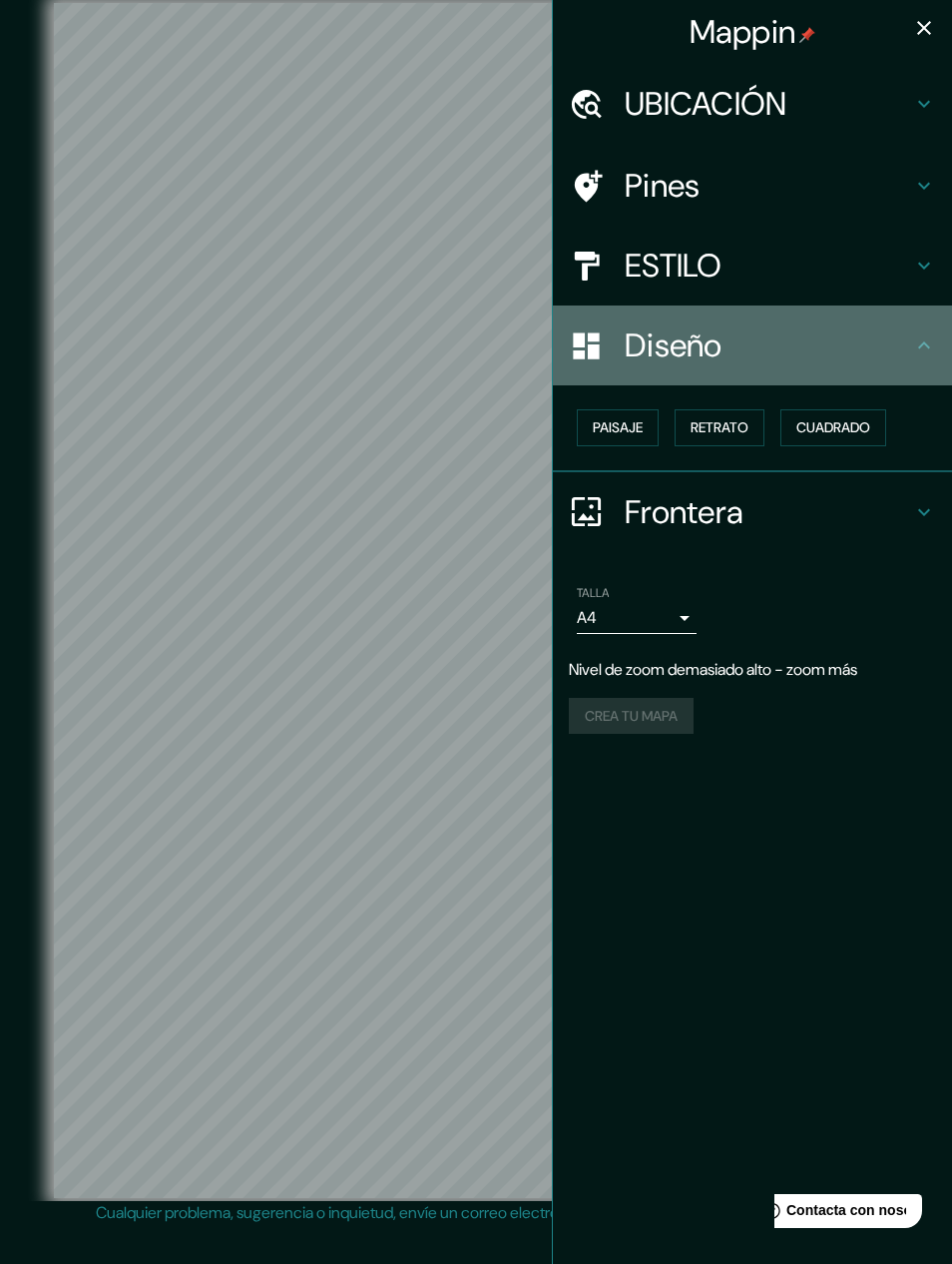 click on "Diseño" at bounding box center (752, 345) 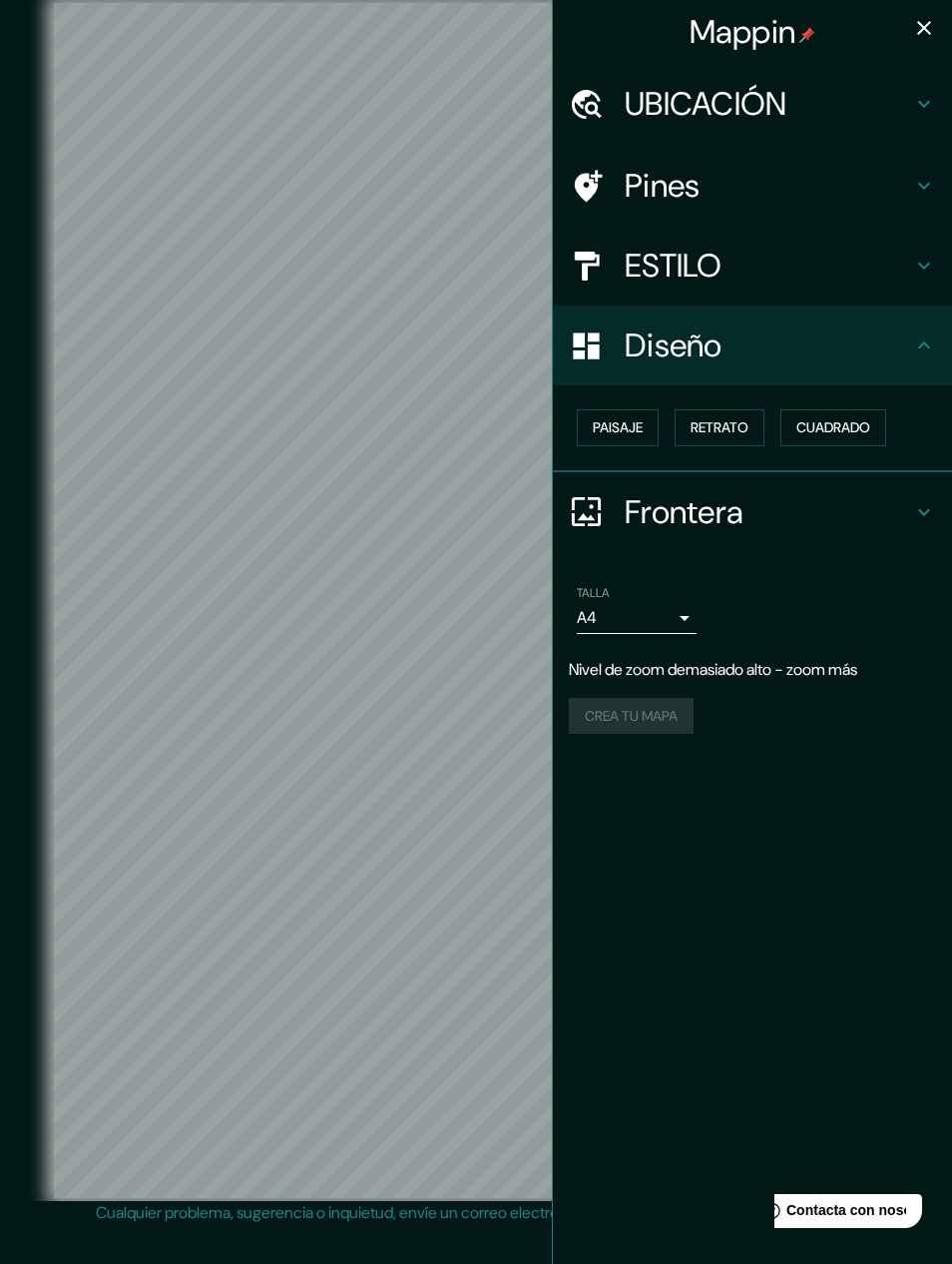 click on "Retrato" at bounding box center (719, 427) 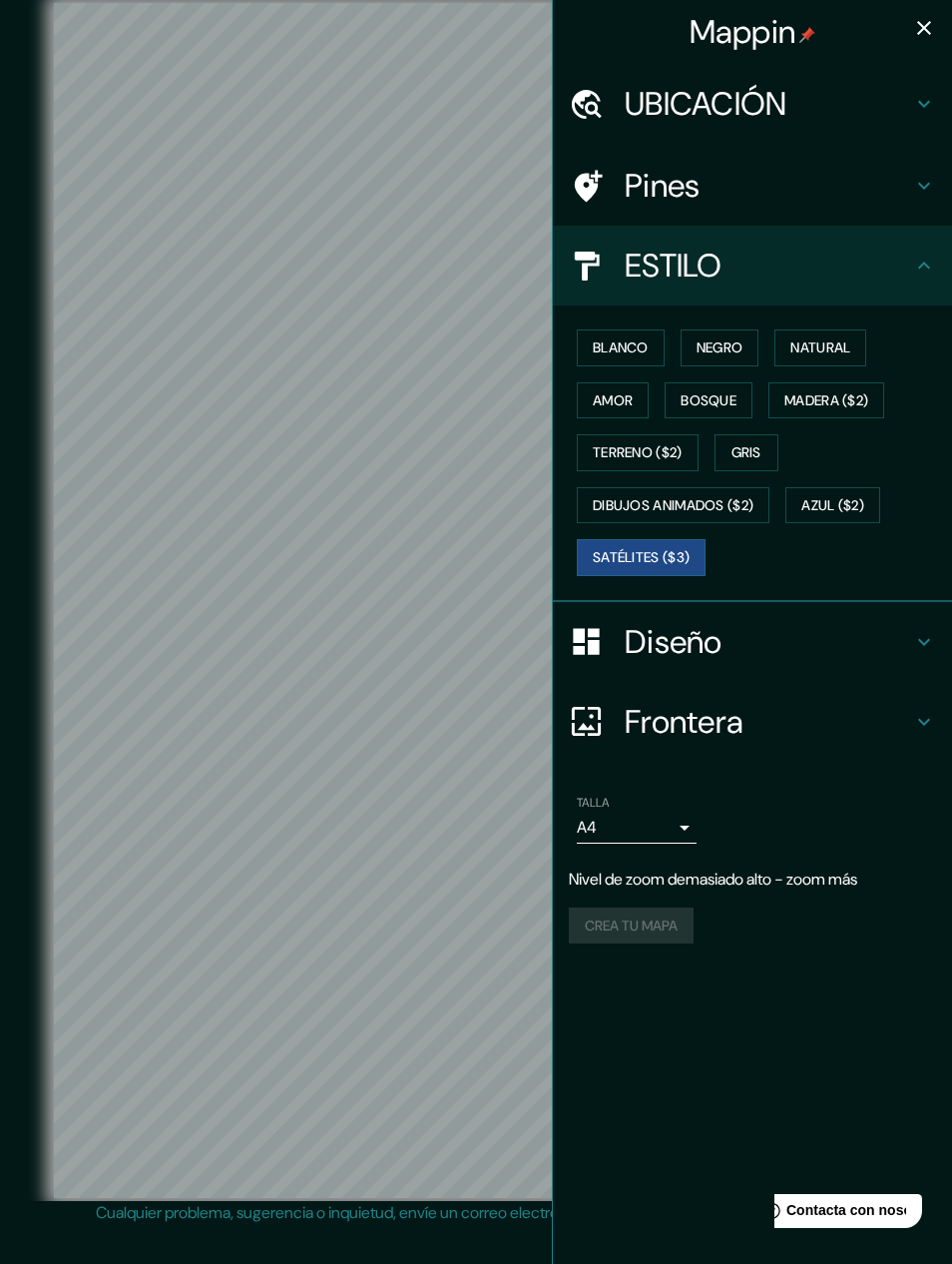click on "blanco" at bounding box center (621, 347) 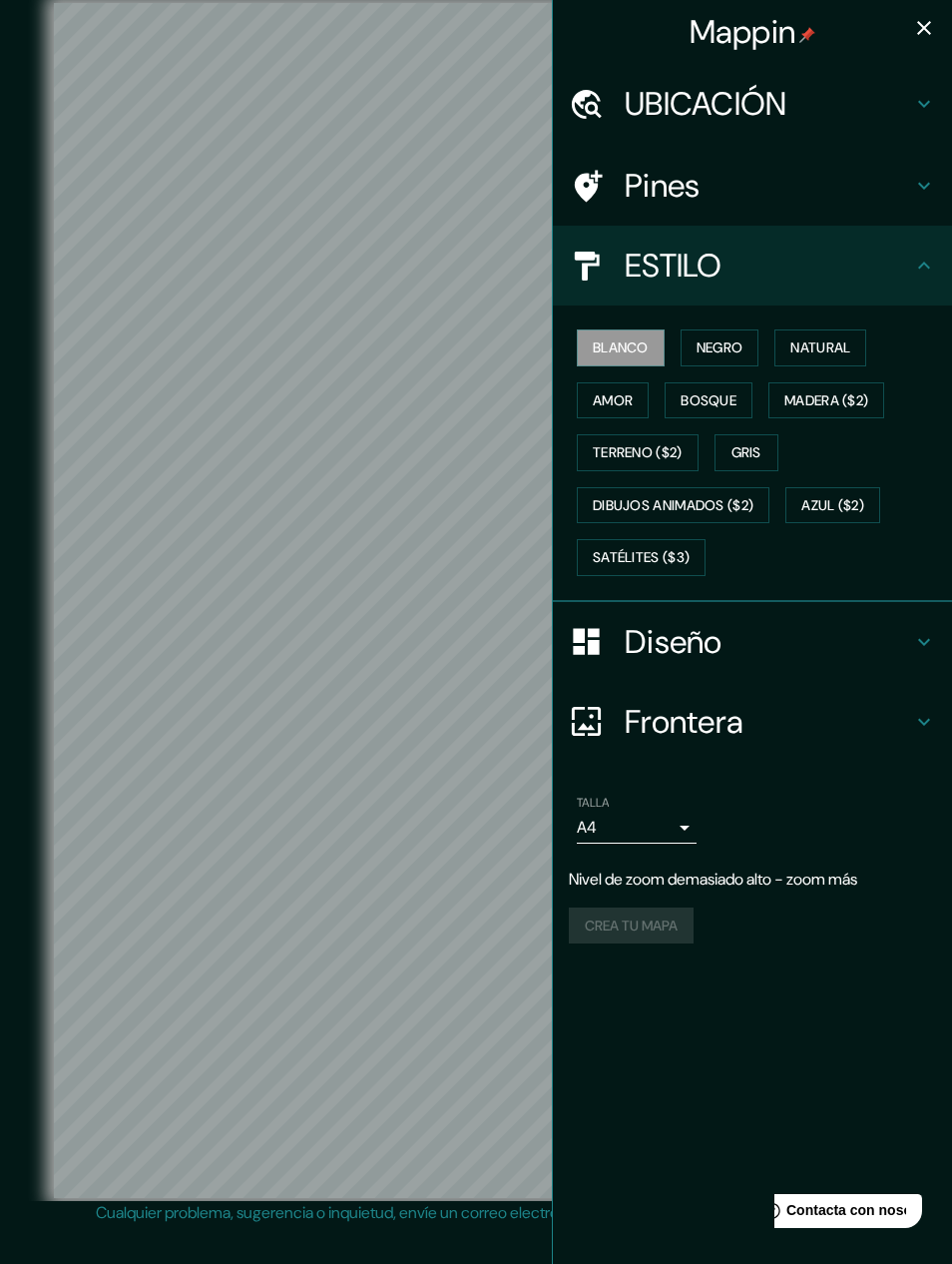click on "ESTILO" at bounding box center [768, 266] 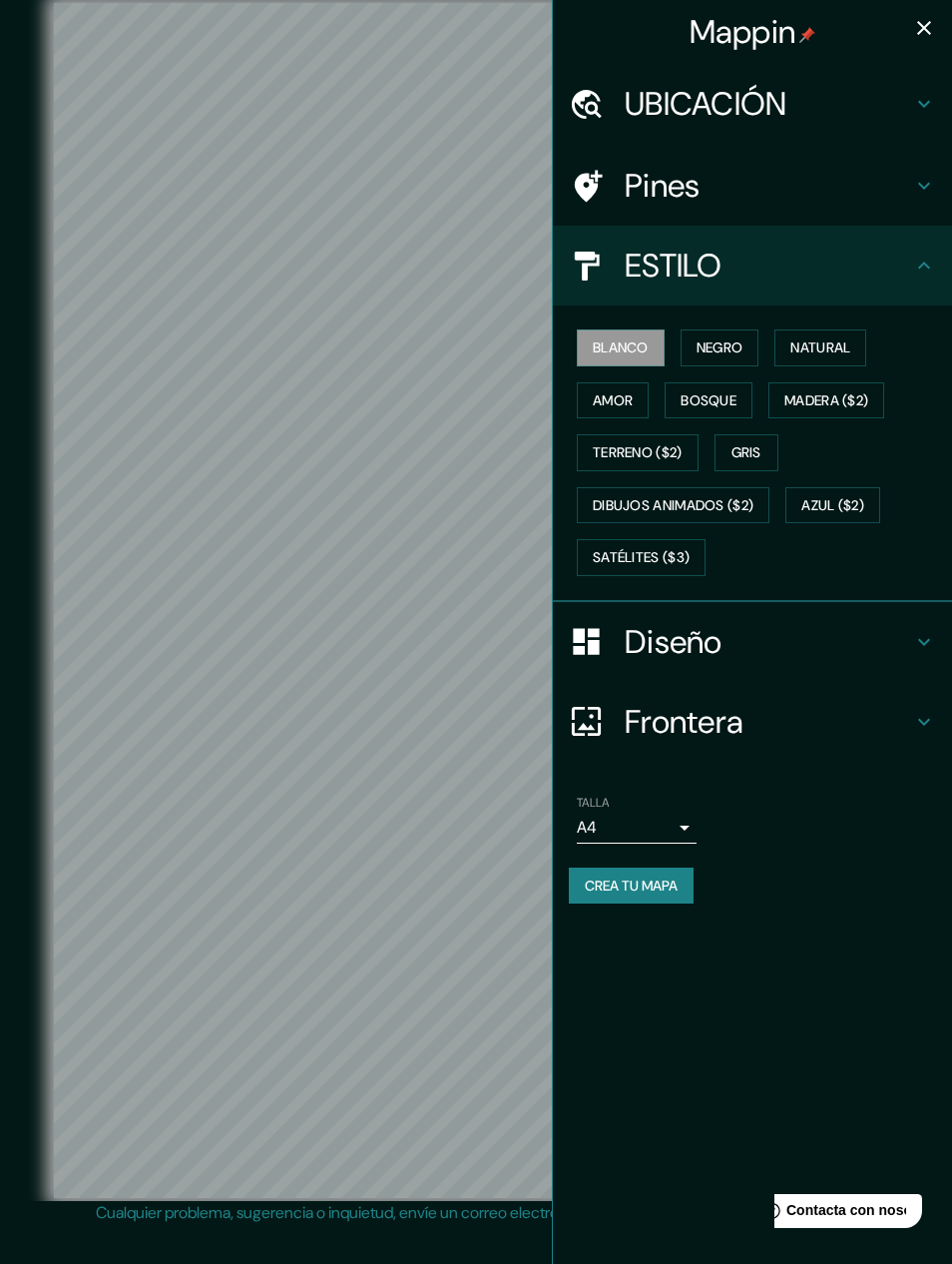 click on "Pines" at bounding box center (752, 186) 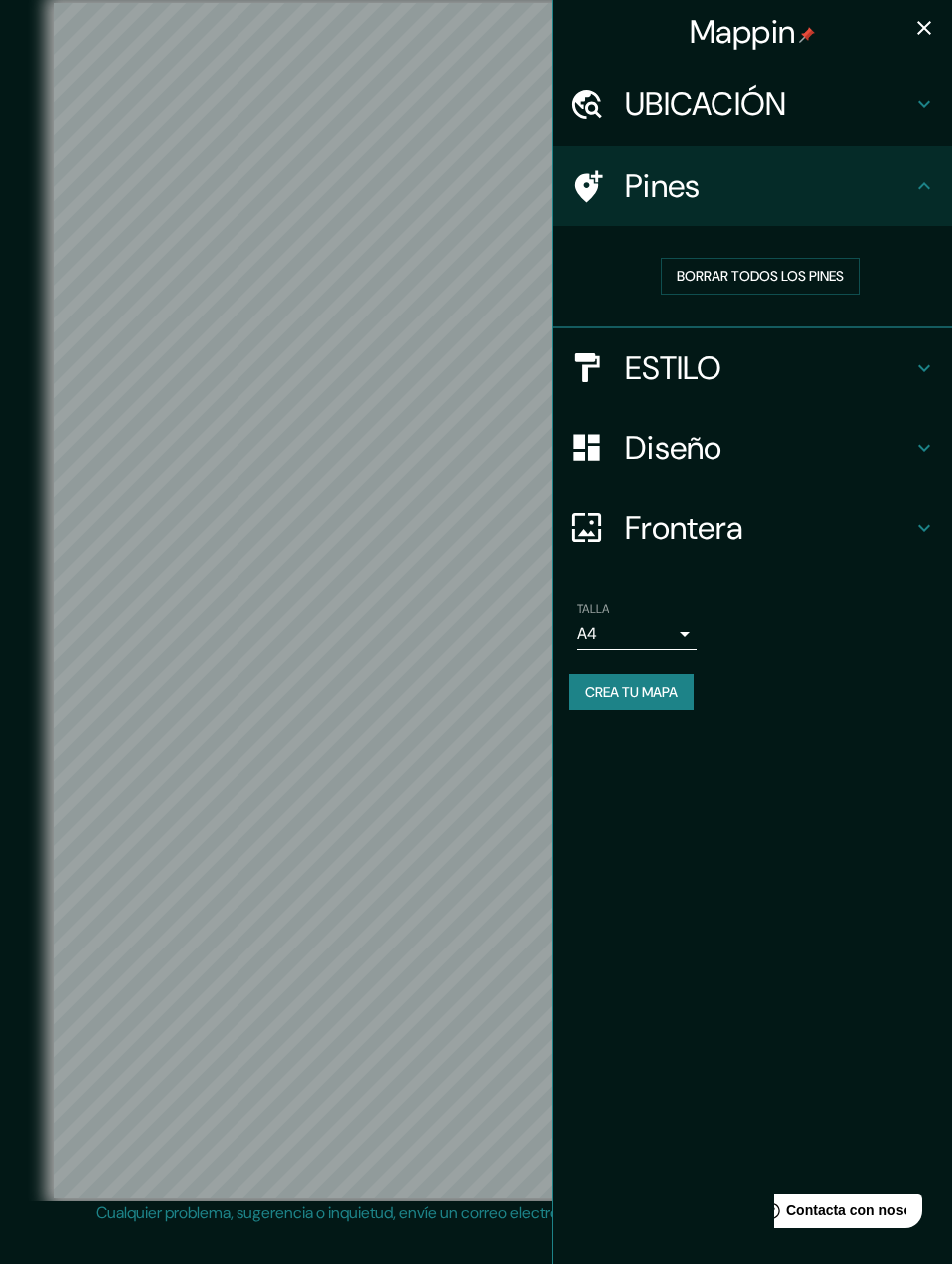 click on "BORRAR TODOS LOS PINES" at bounding box center (760, 276) 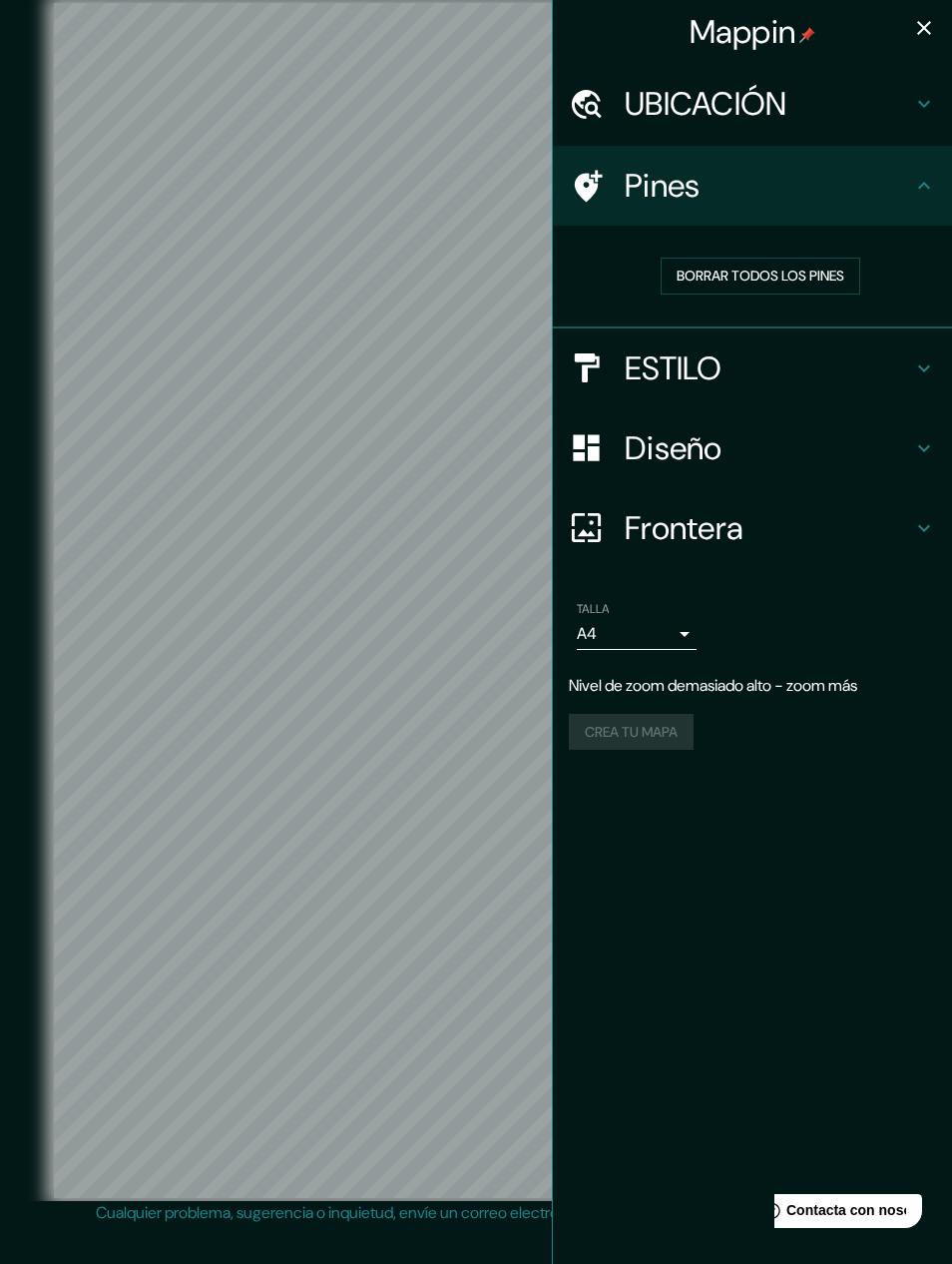 click on "ESTILO" at bounding box center [768, 368] 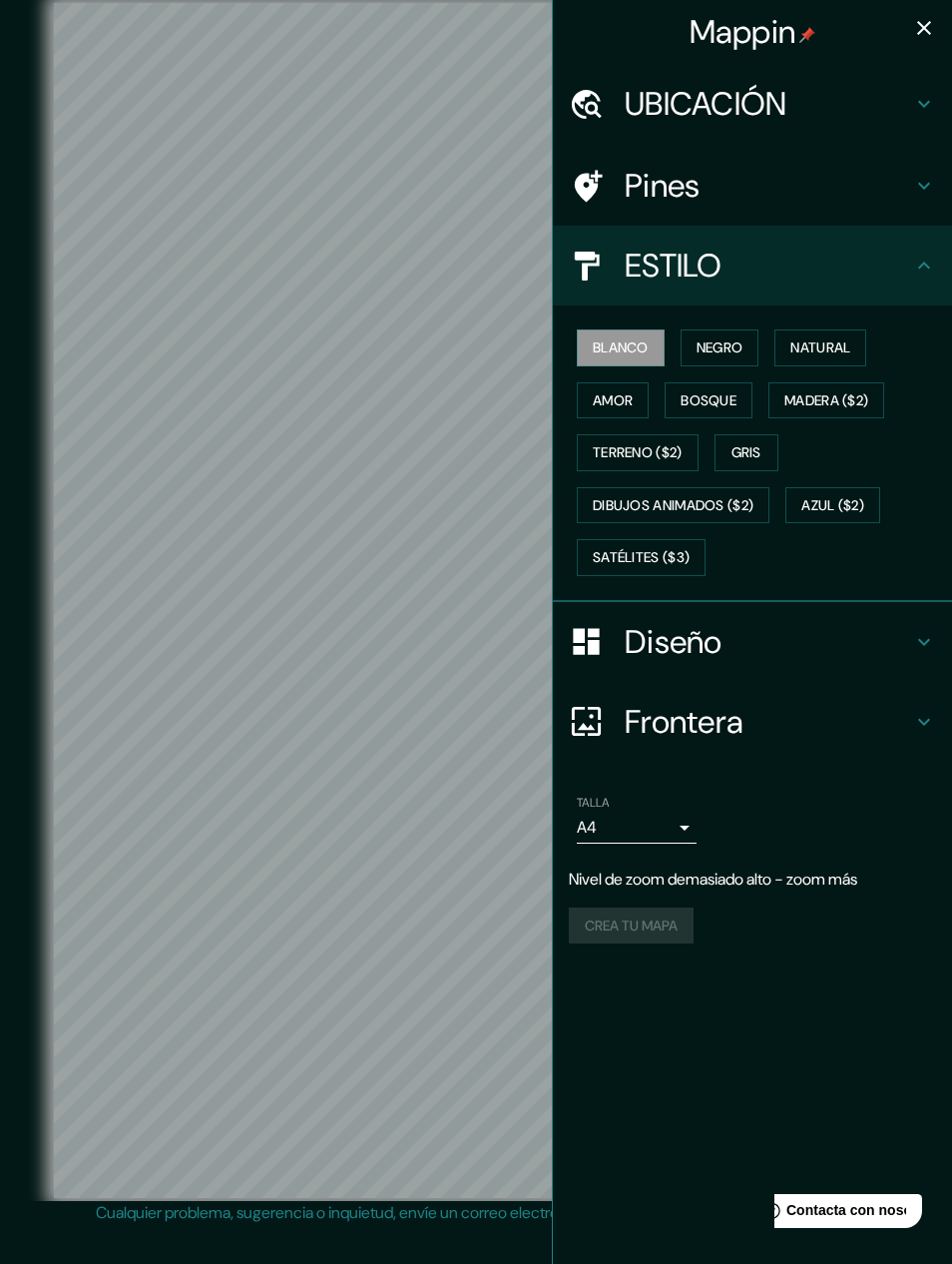 click on "NEGRO" at bounding box center (719, 347) 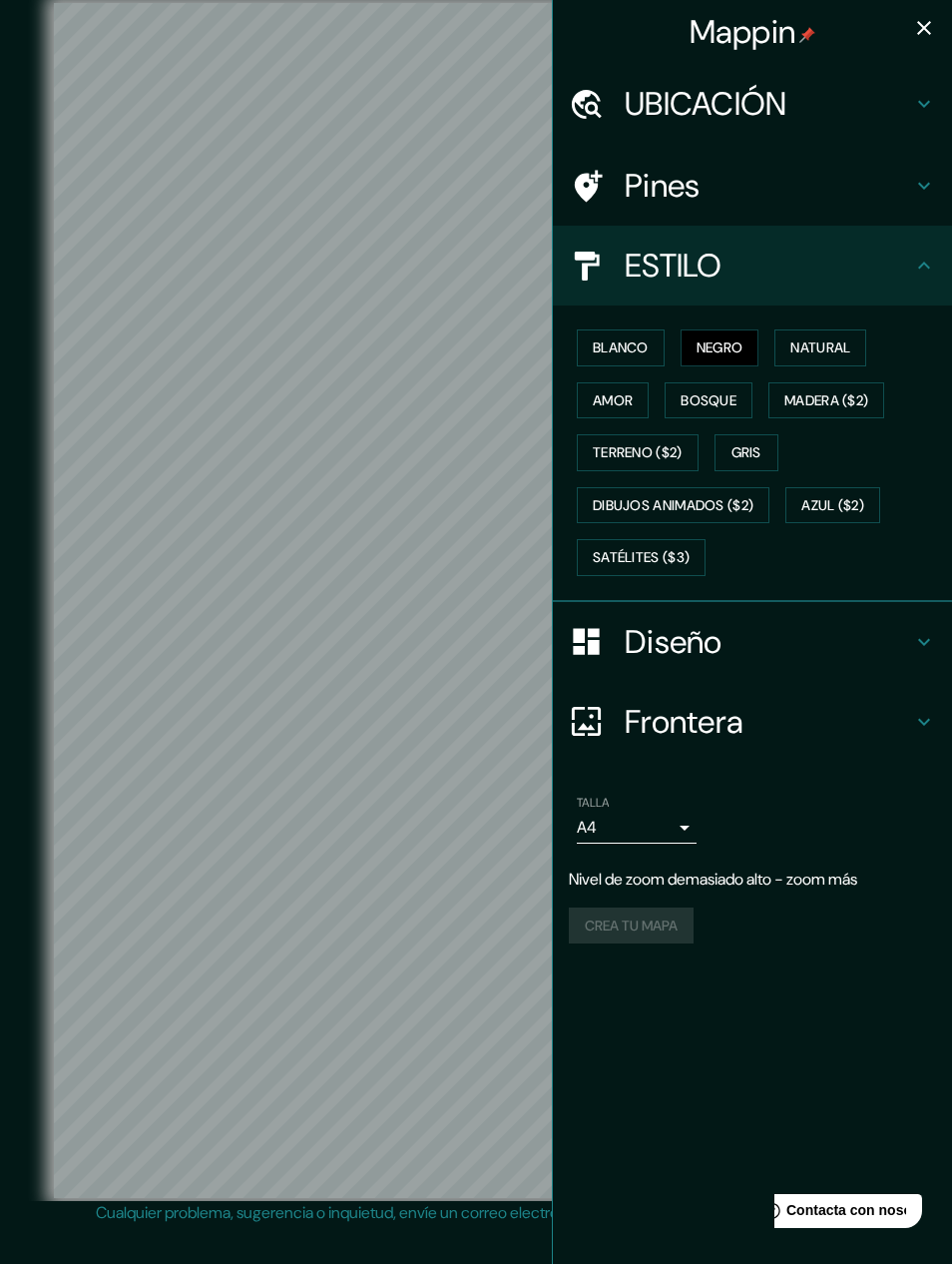 click on "Natural" at bounding box center [820, 347] 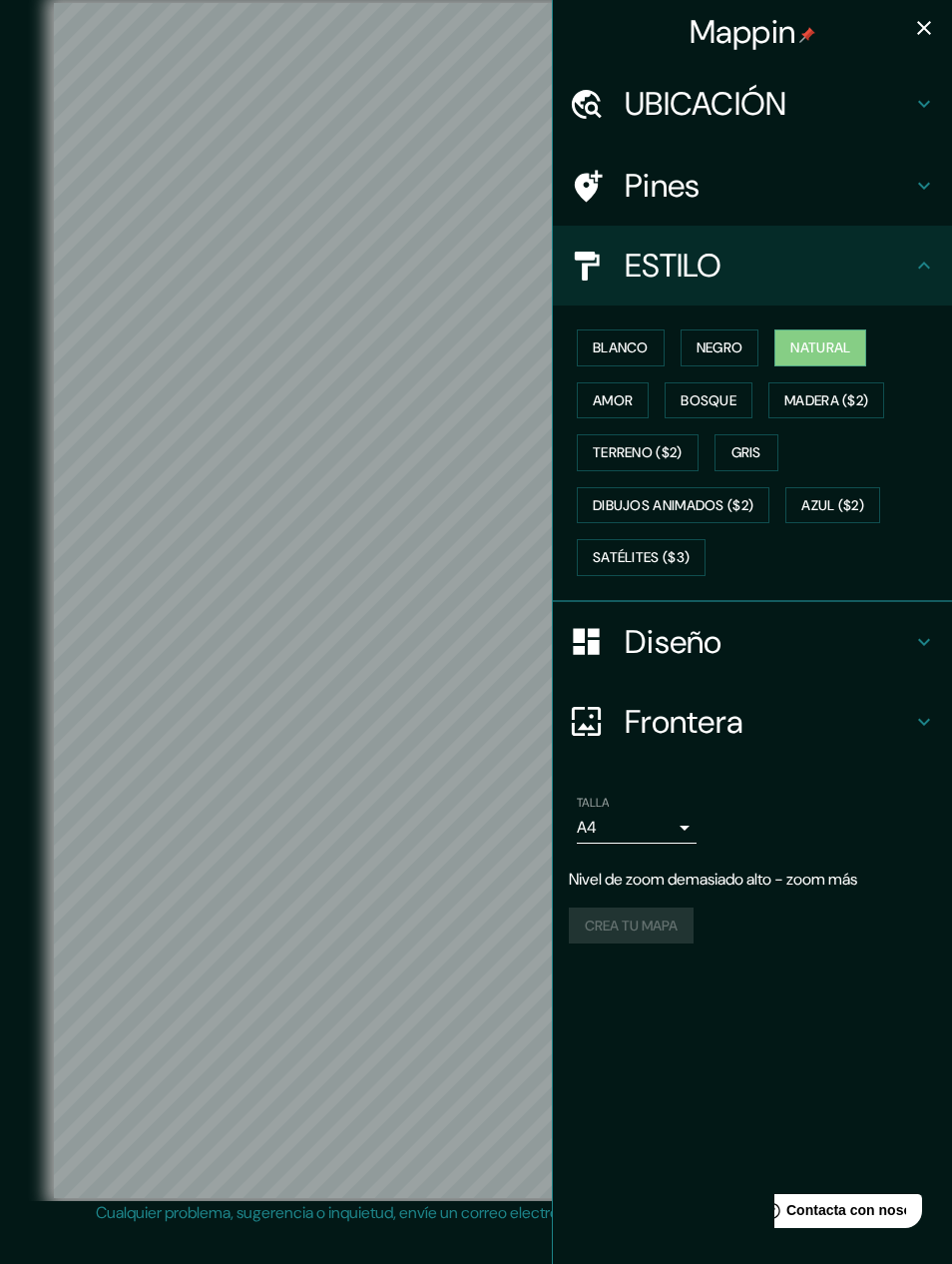 click on "TERRENO ($2)" at bounding box center [638, 452] 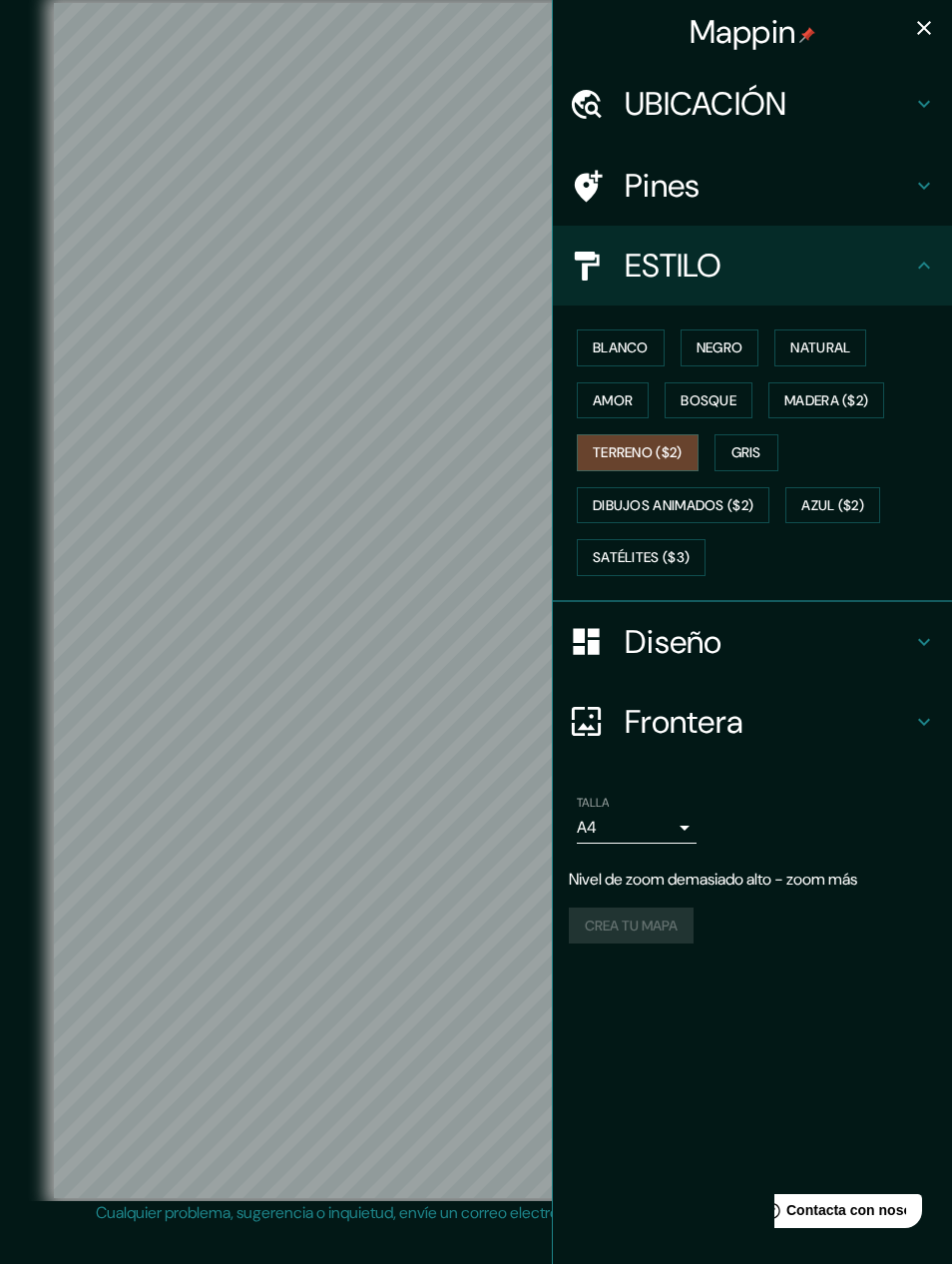 click on "DIBUJOS ANIMADOS ($2)" at bounding box center (673, 505) 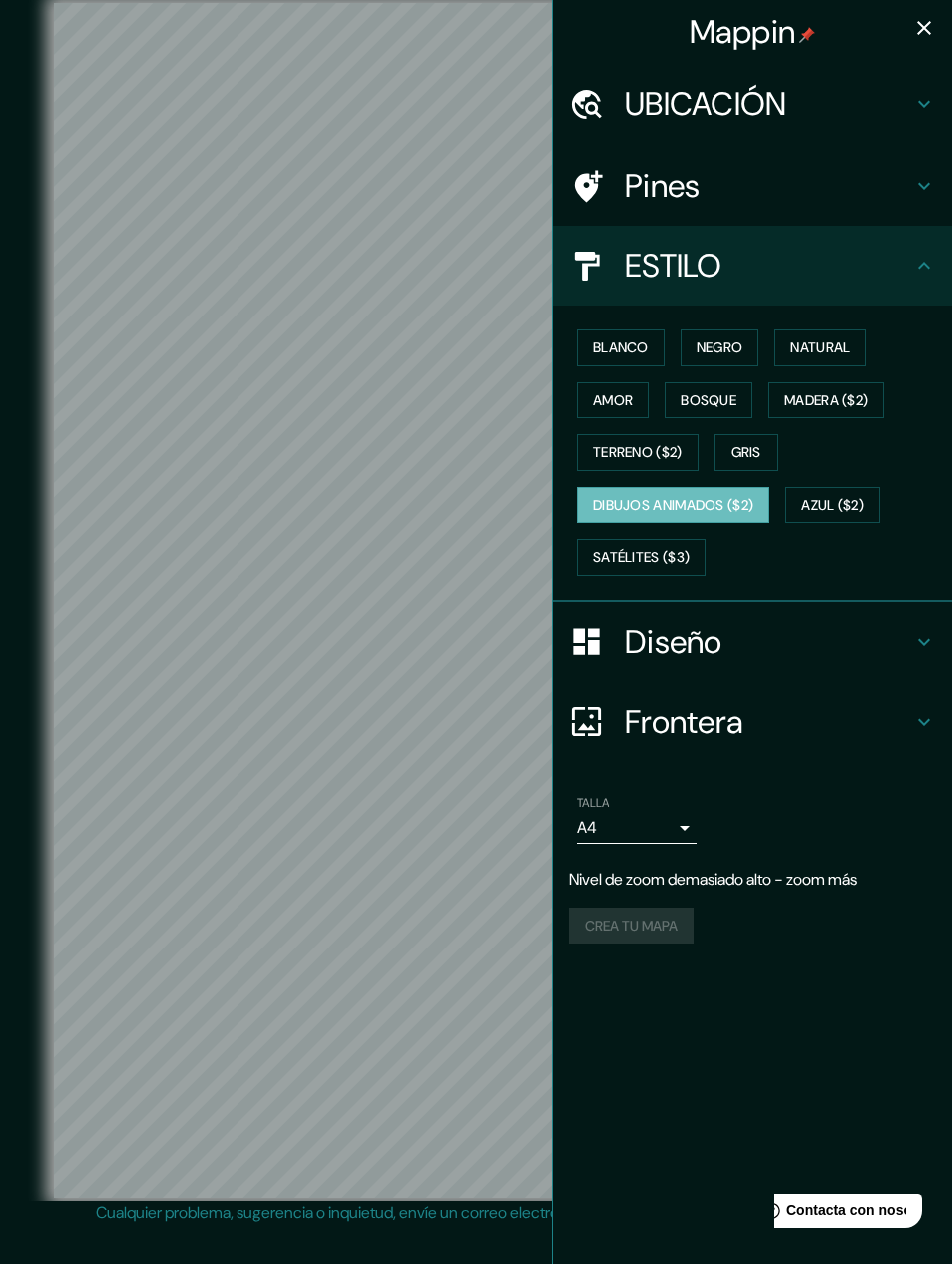 click on "ESTILO" at bounding box center [752, 266] 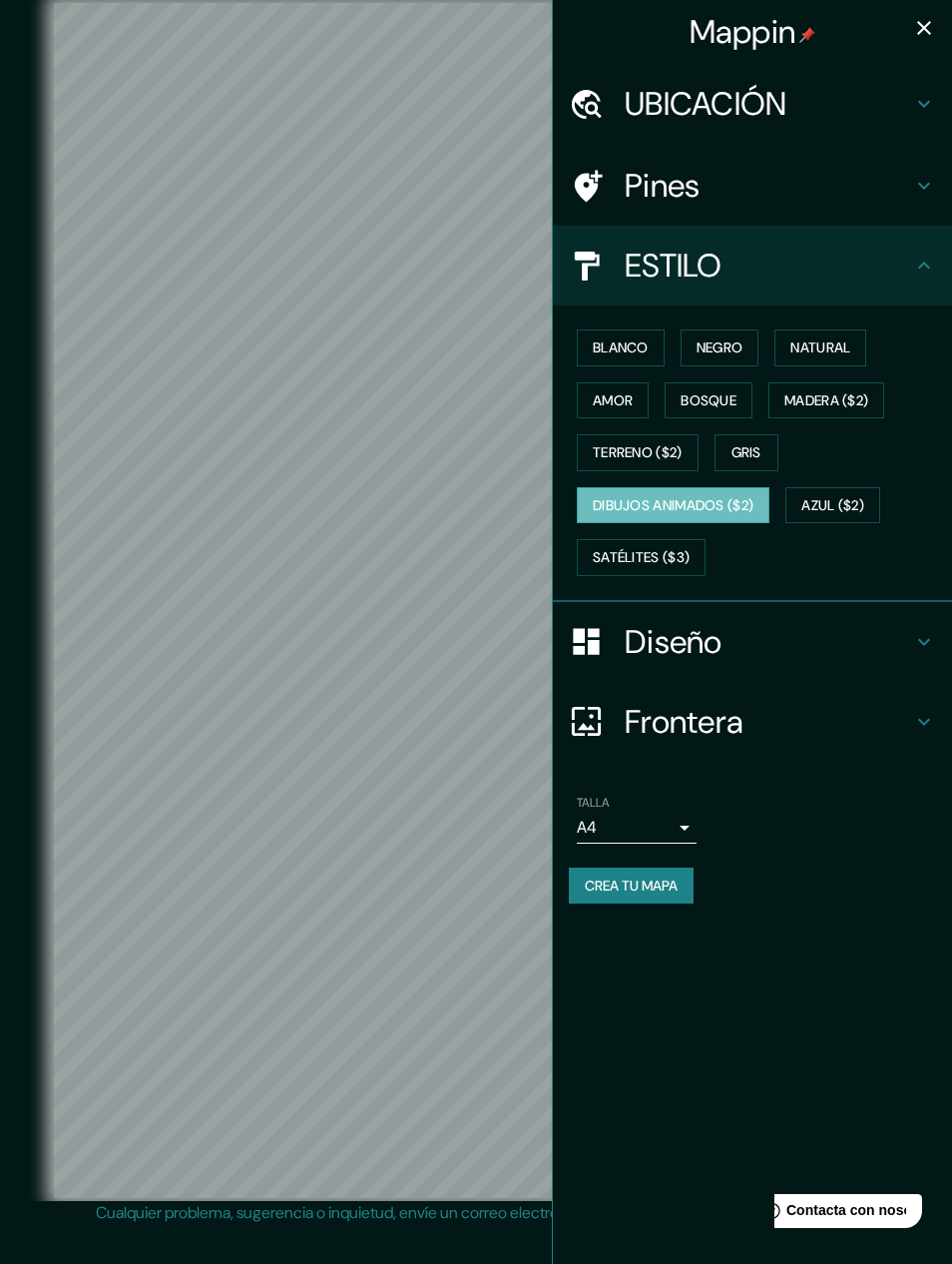 click on "blanco" at bounding box center (621, 347) 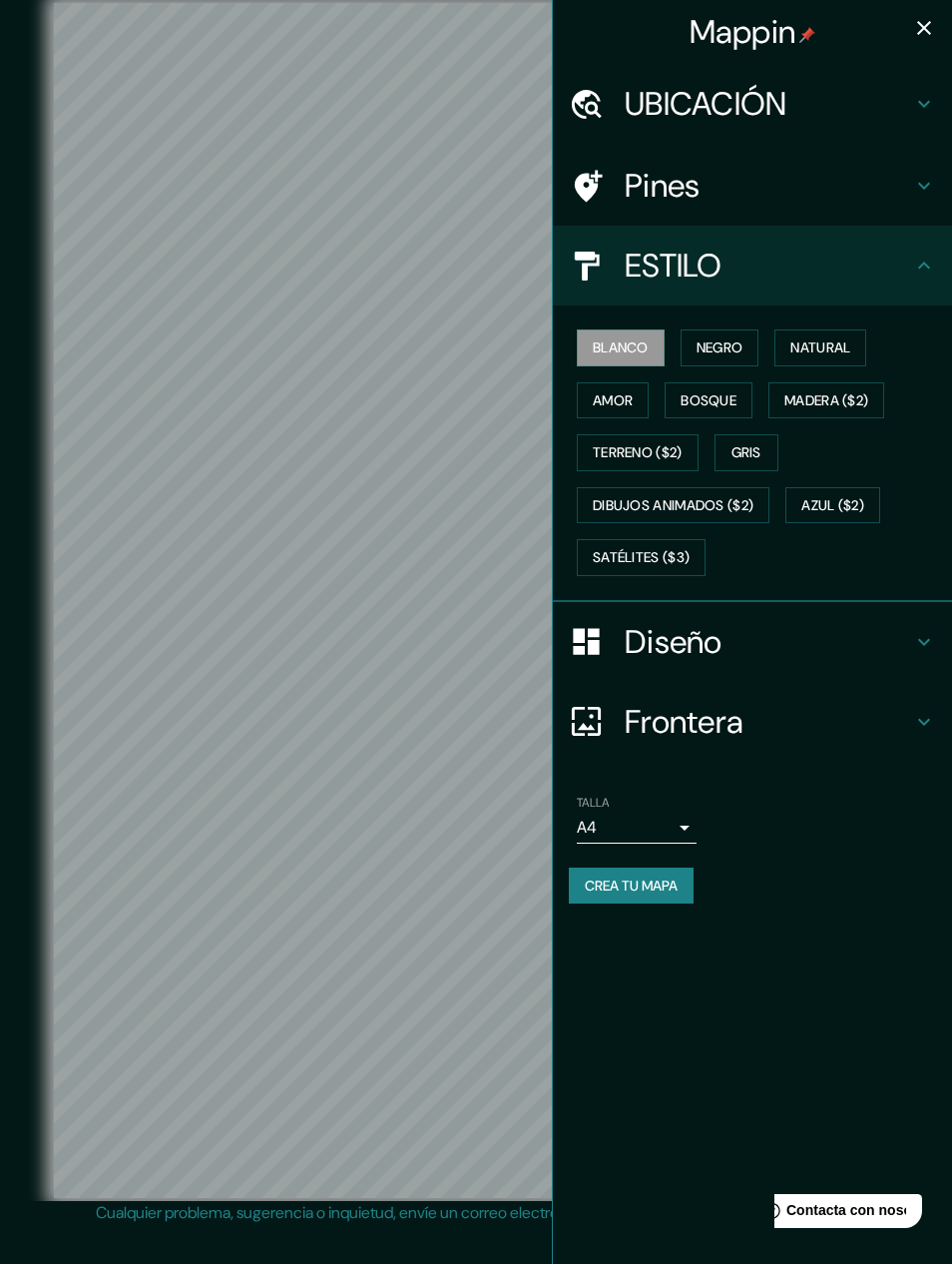 click on "NEGRO" at bounding box center (719, 347) 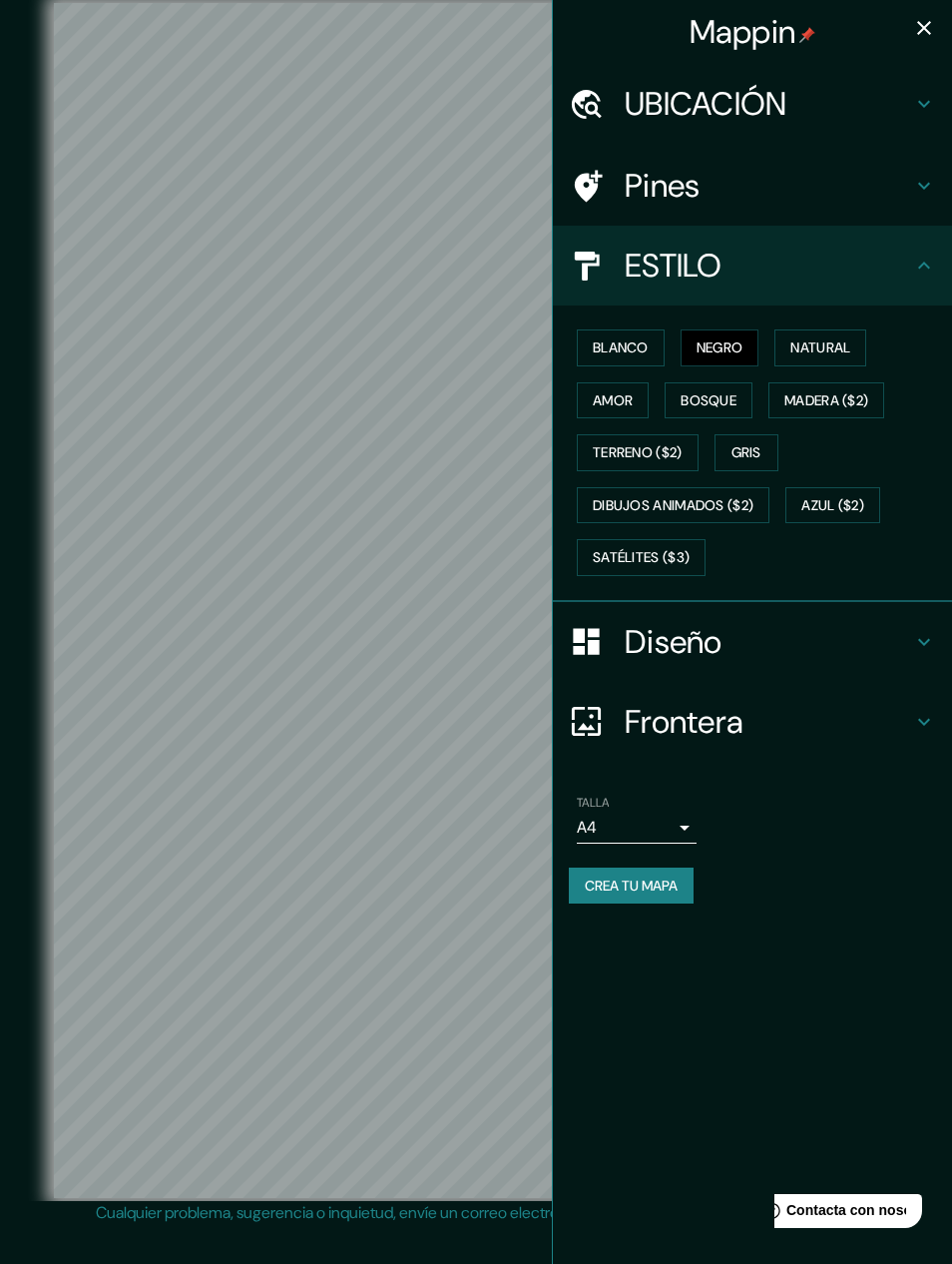 click on "blanco" at bounding box center (621, 347) 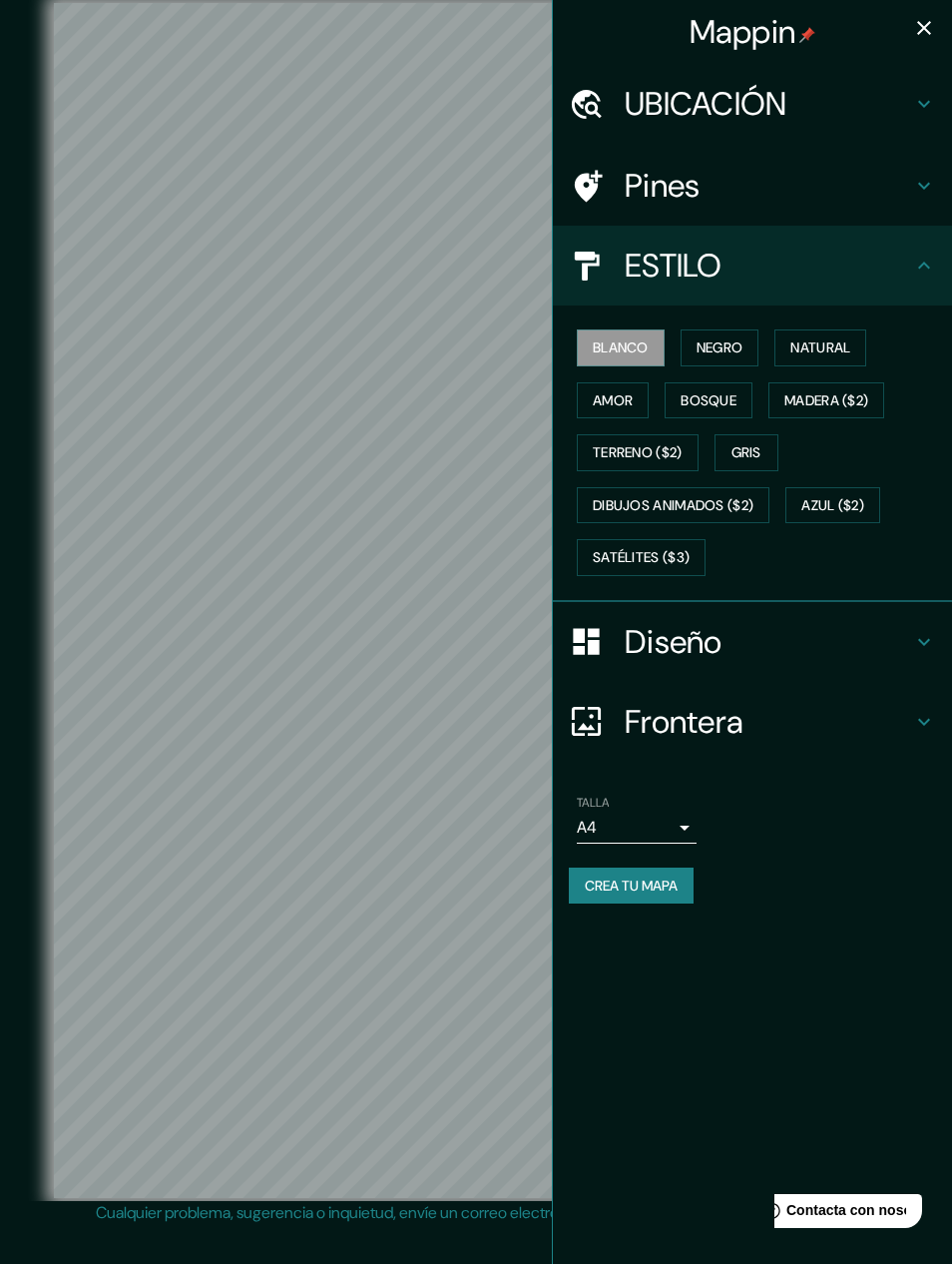 click 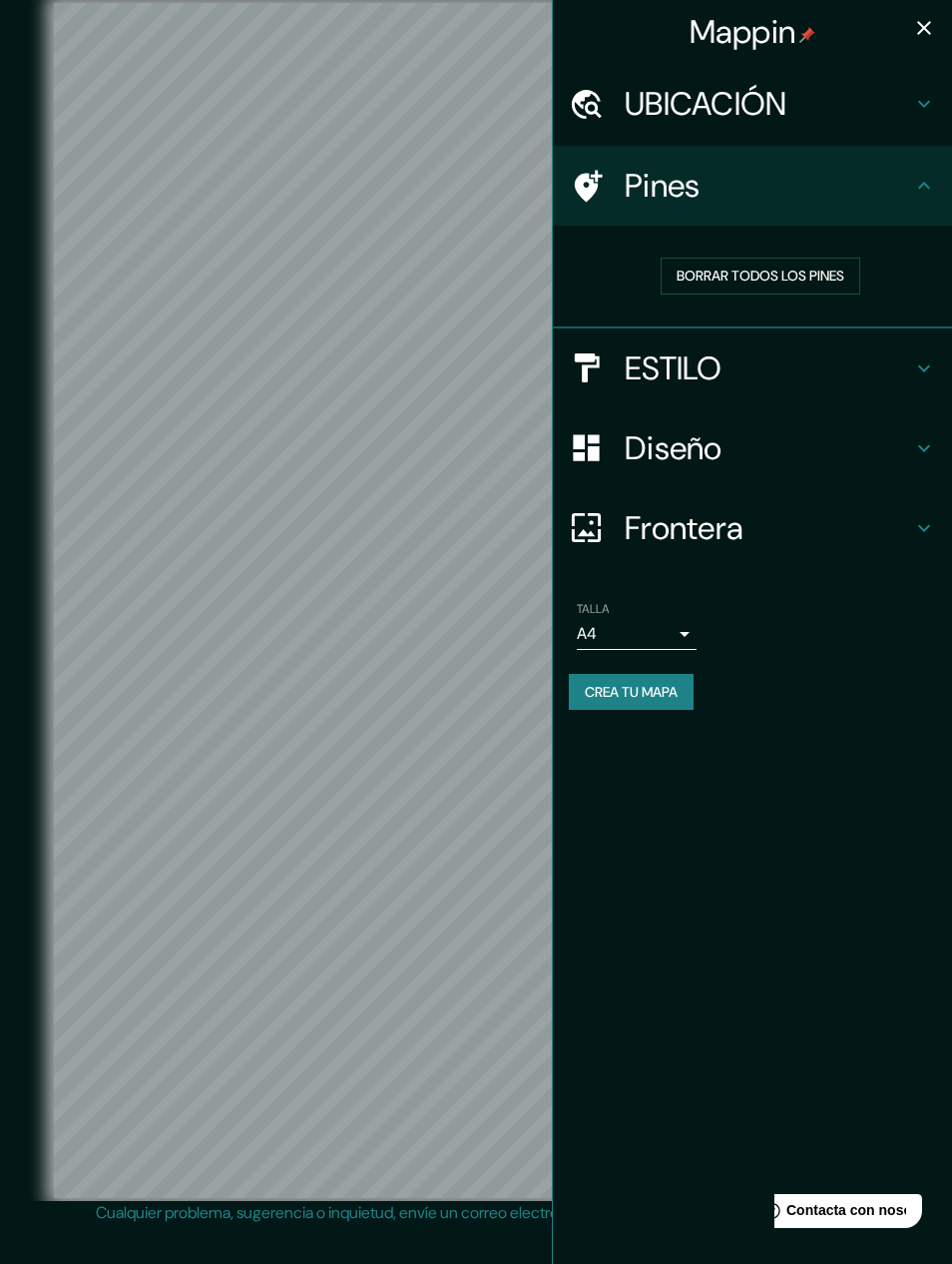click 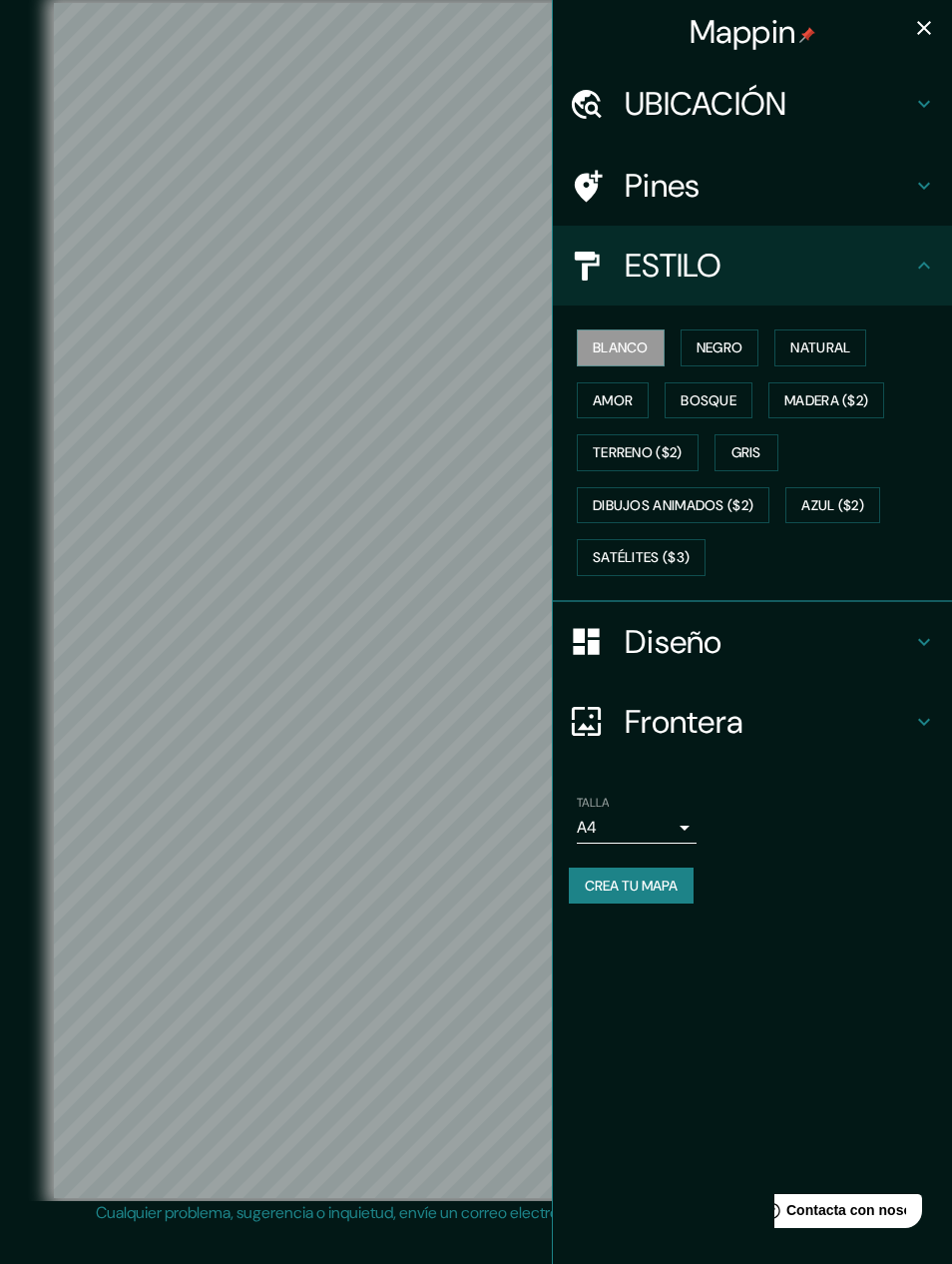 click on "ESTILO" at bounding box center (768, 266) 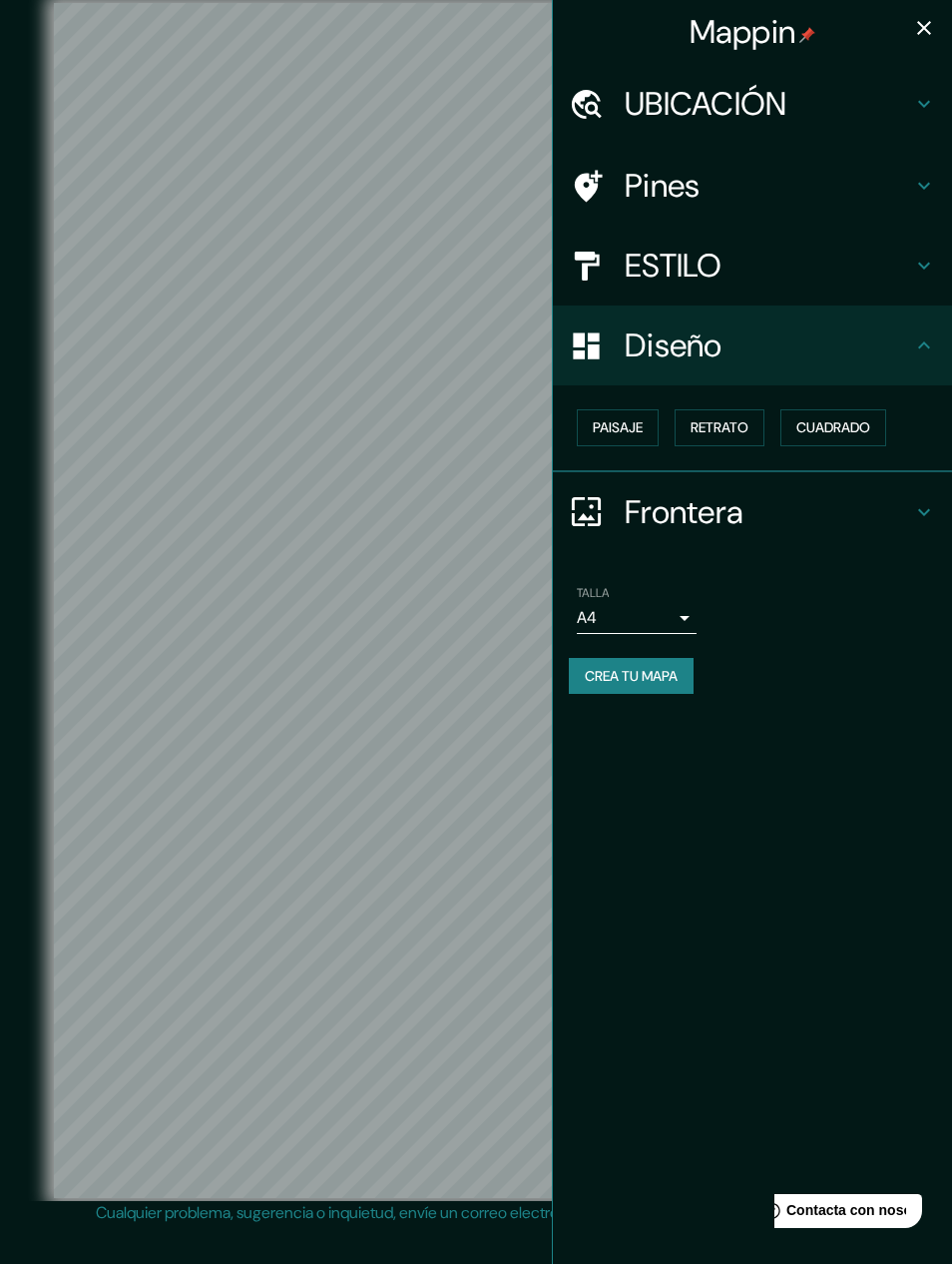 click 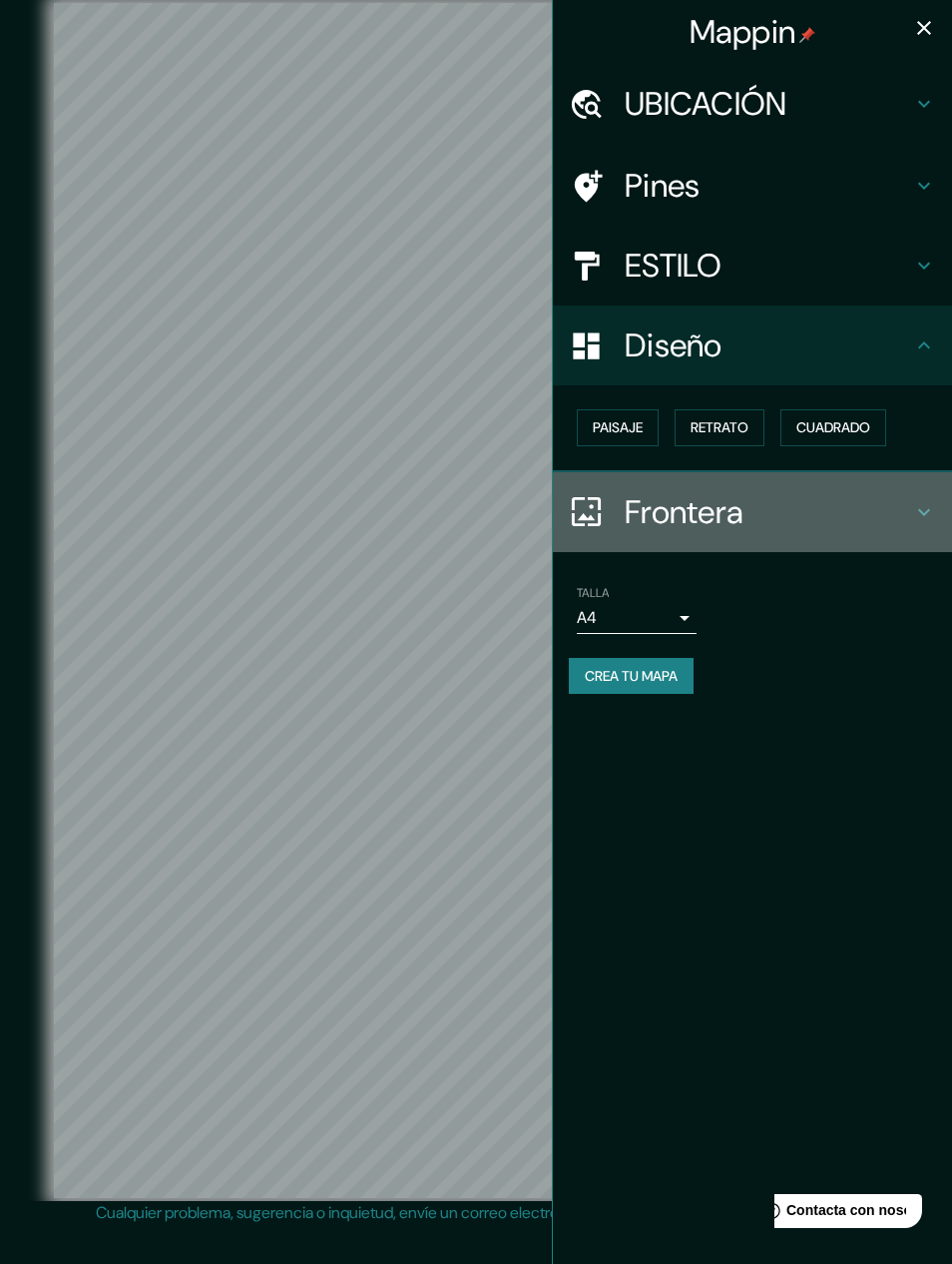 click 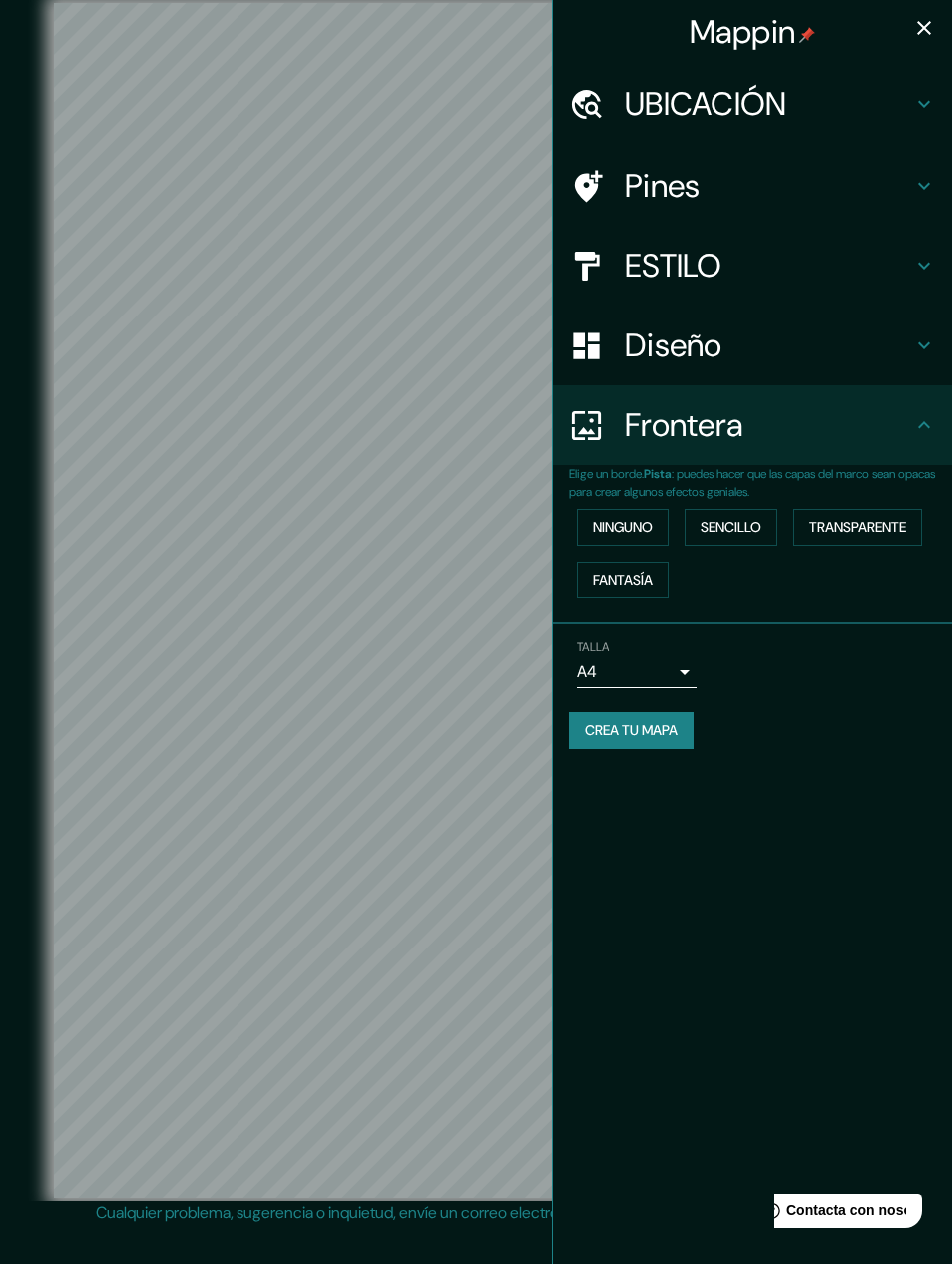 click on "Frontera" at bounding box center (752, 425) 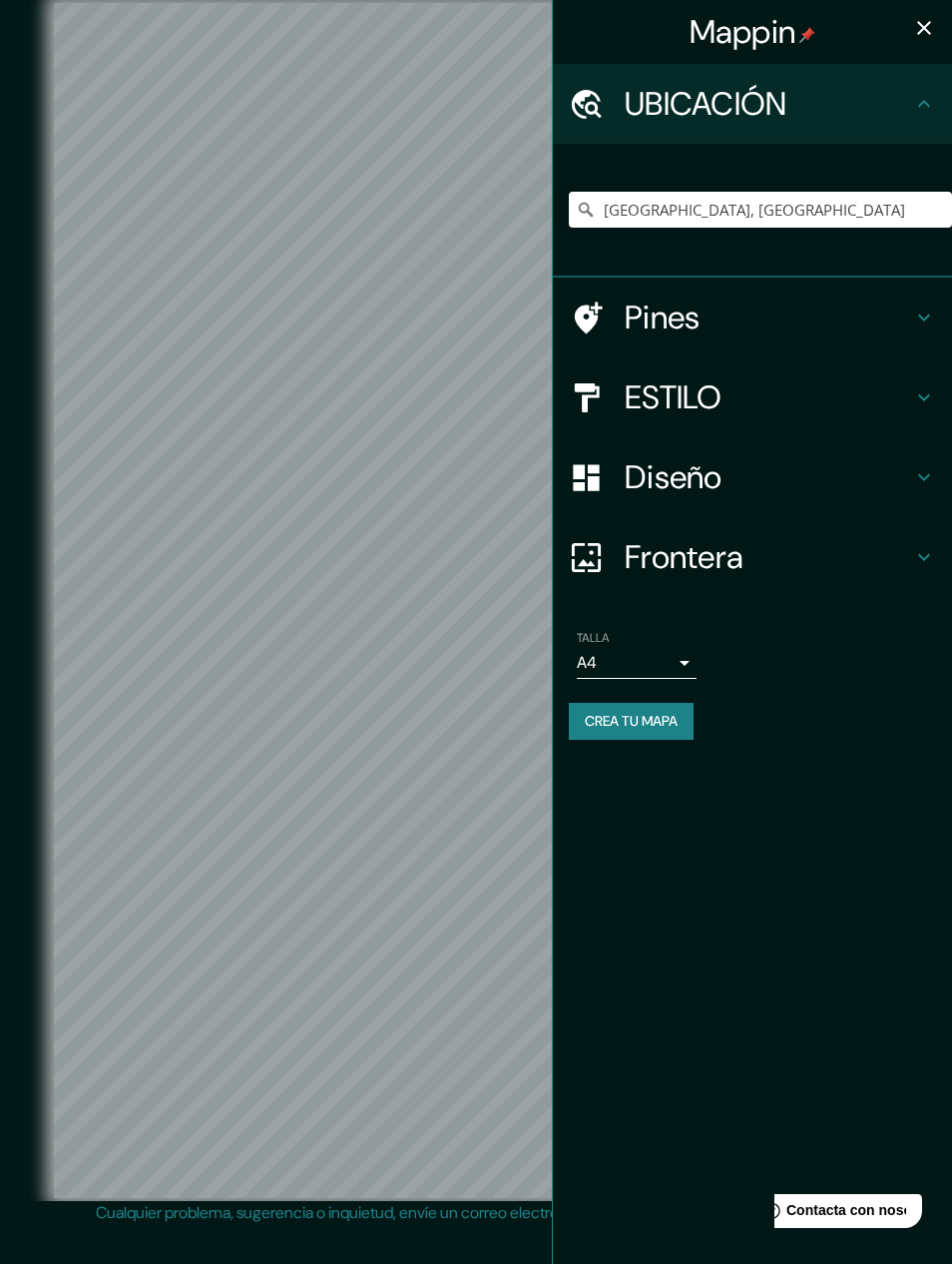 click 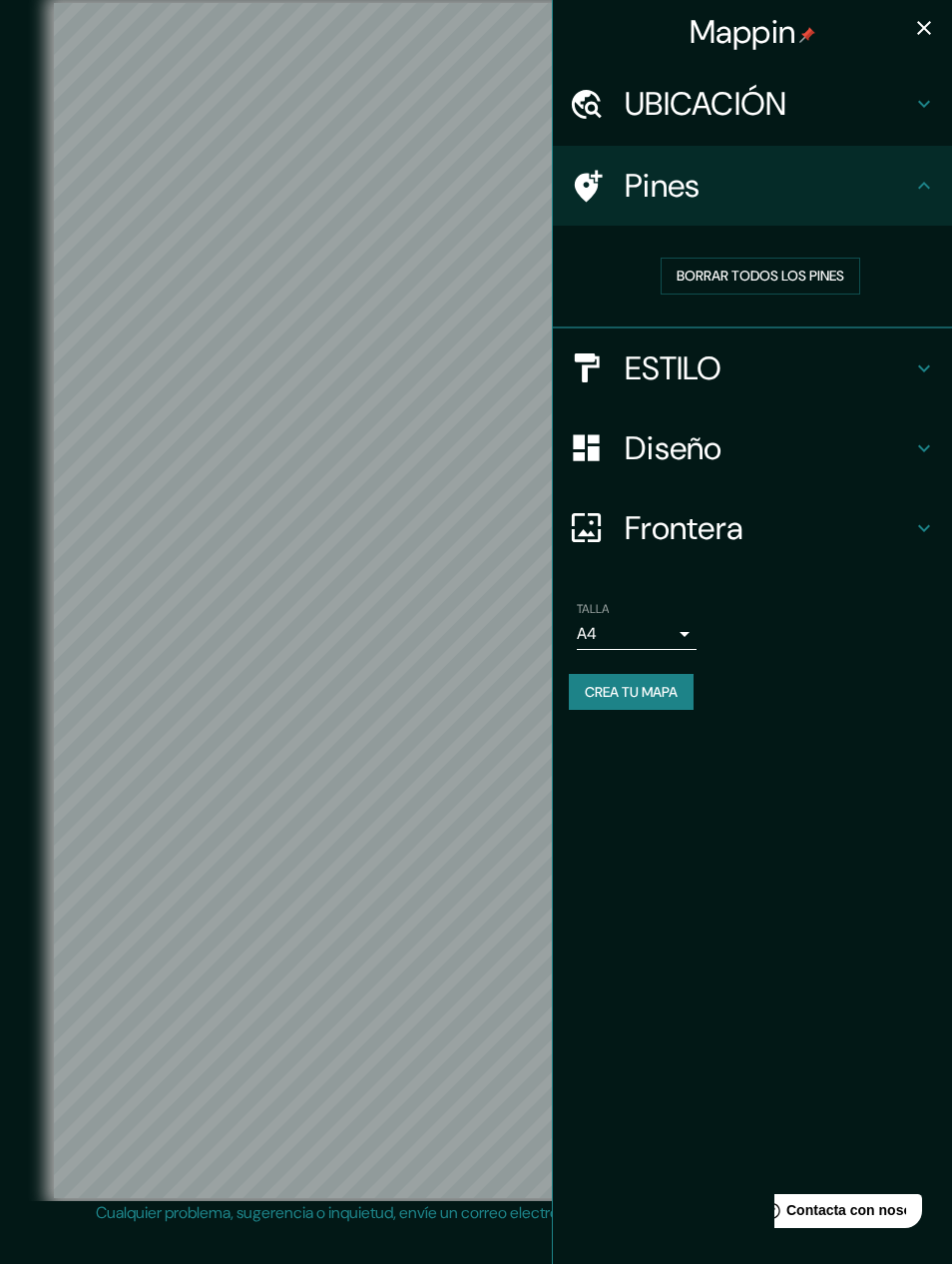 click 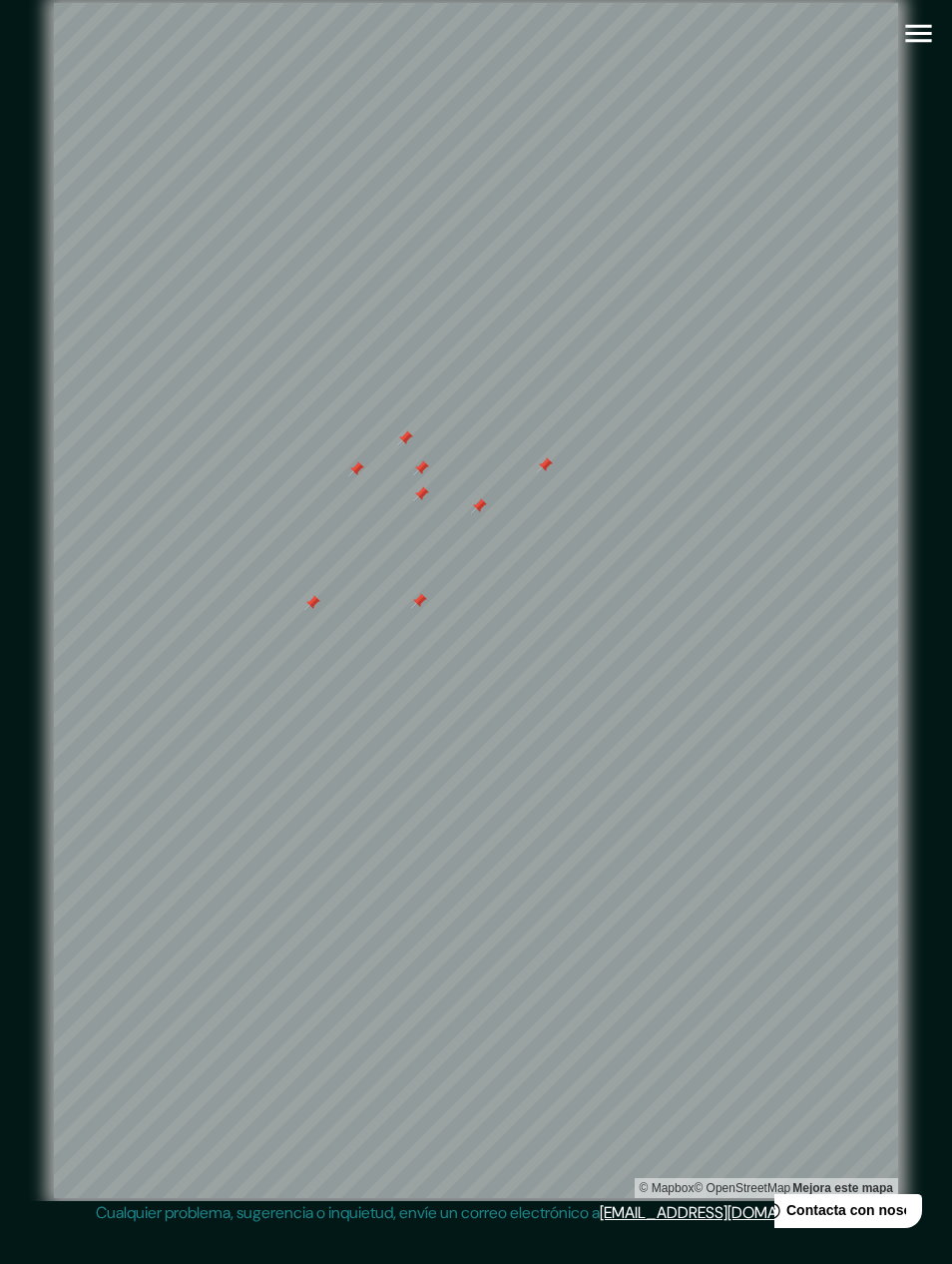 click at bounding box center [918, 33] 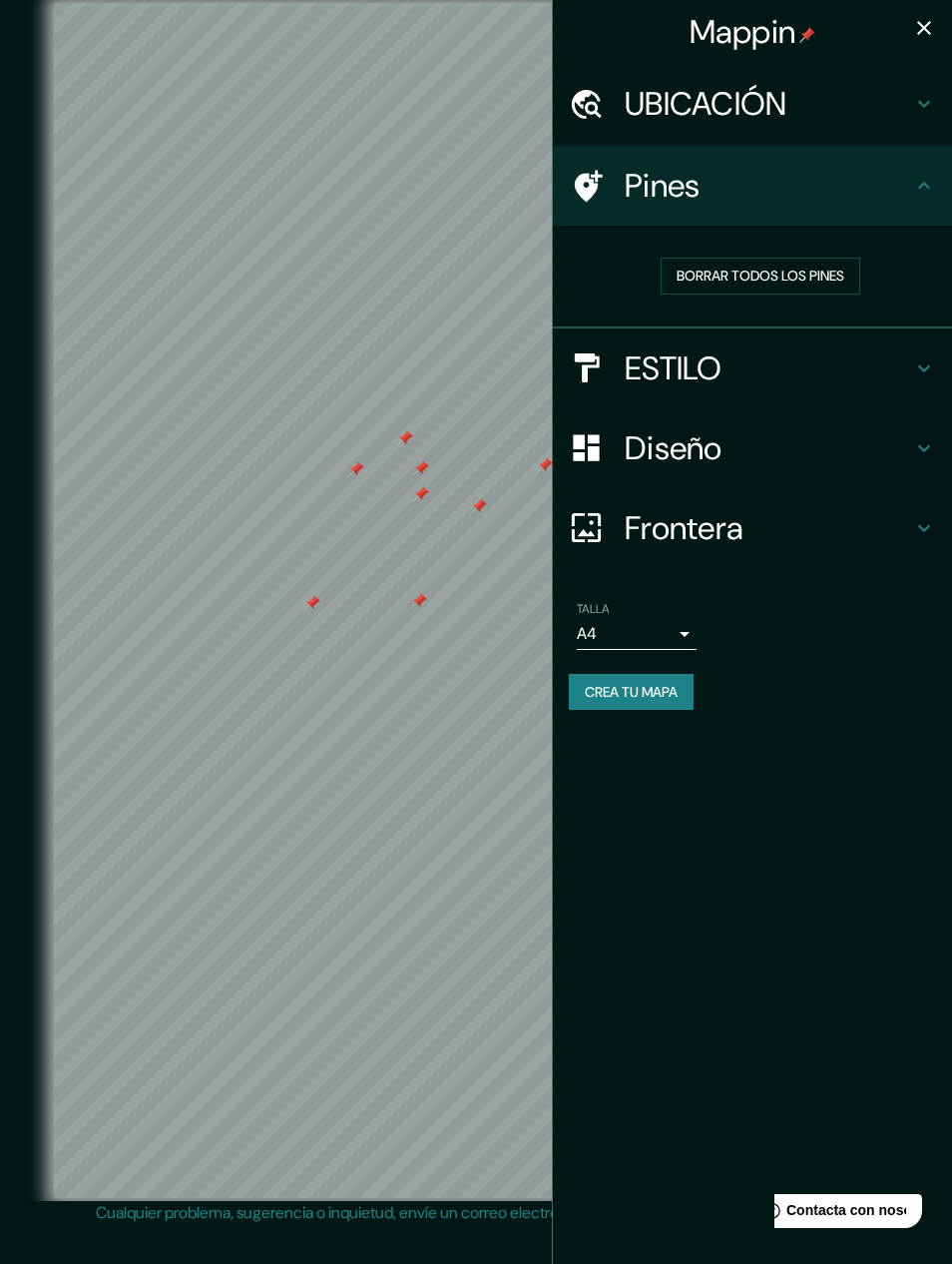 click on "BORRAR TODOS LOS PINES" at bounding box center (760, 276) 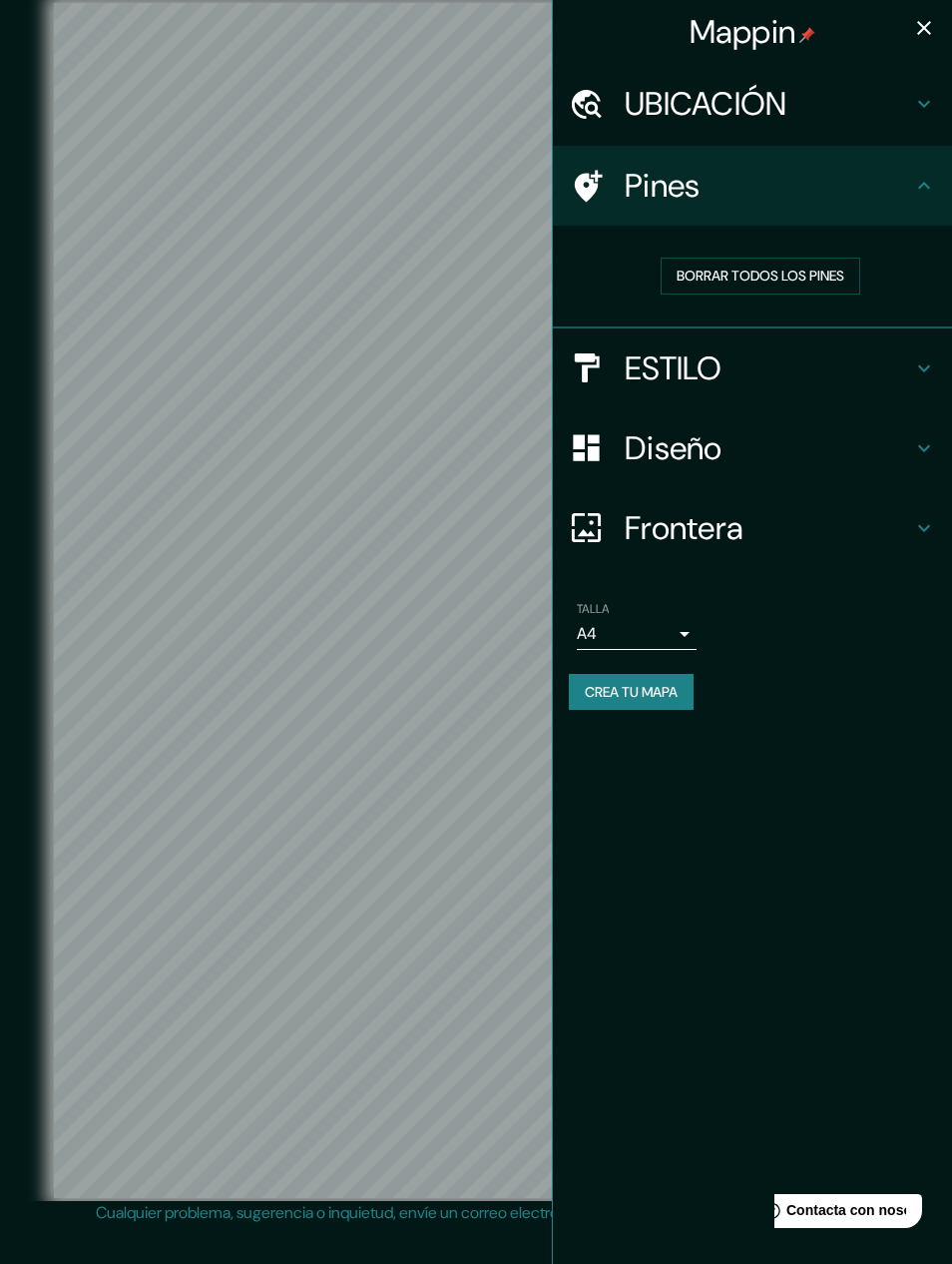 click 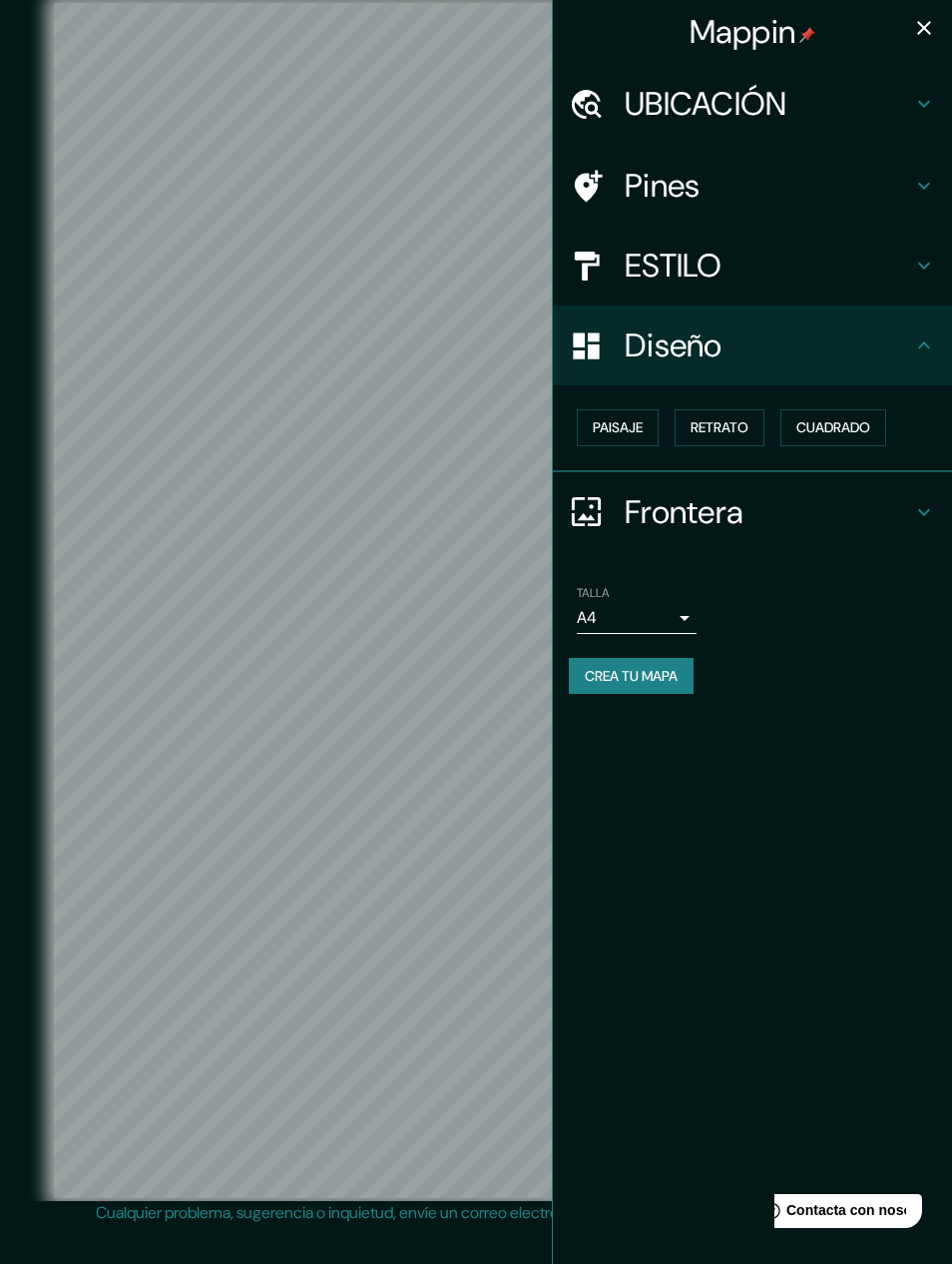 click 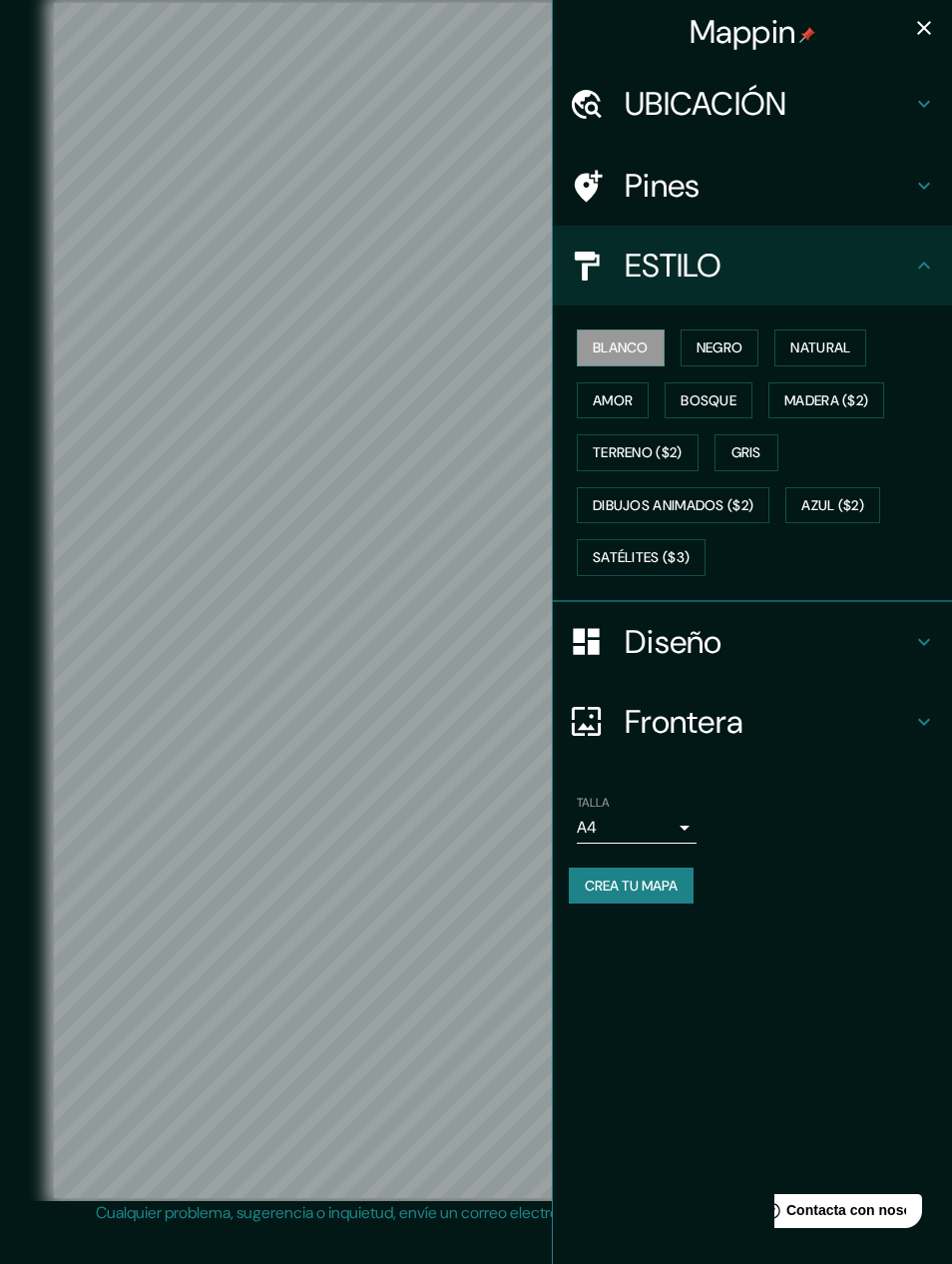 click on "Bosque" at bounding box center (709, 400) 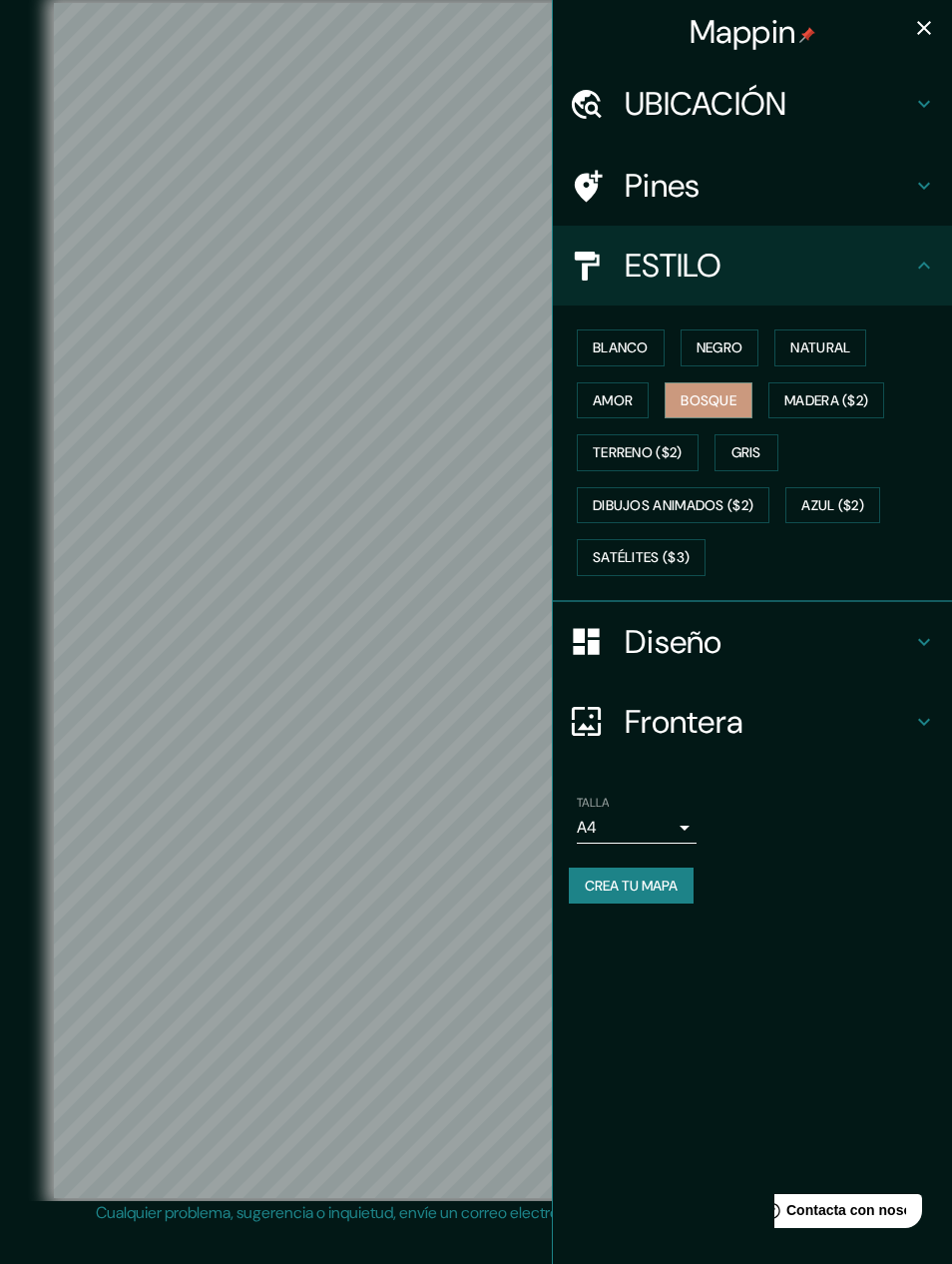 click on "amor" at bounding box center [613, 400] 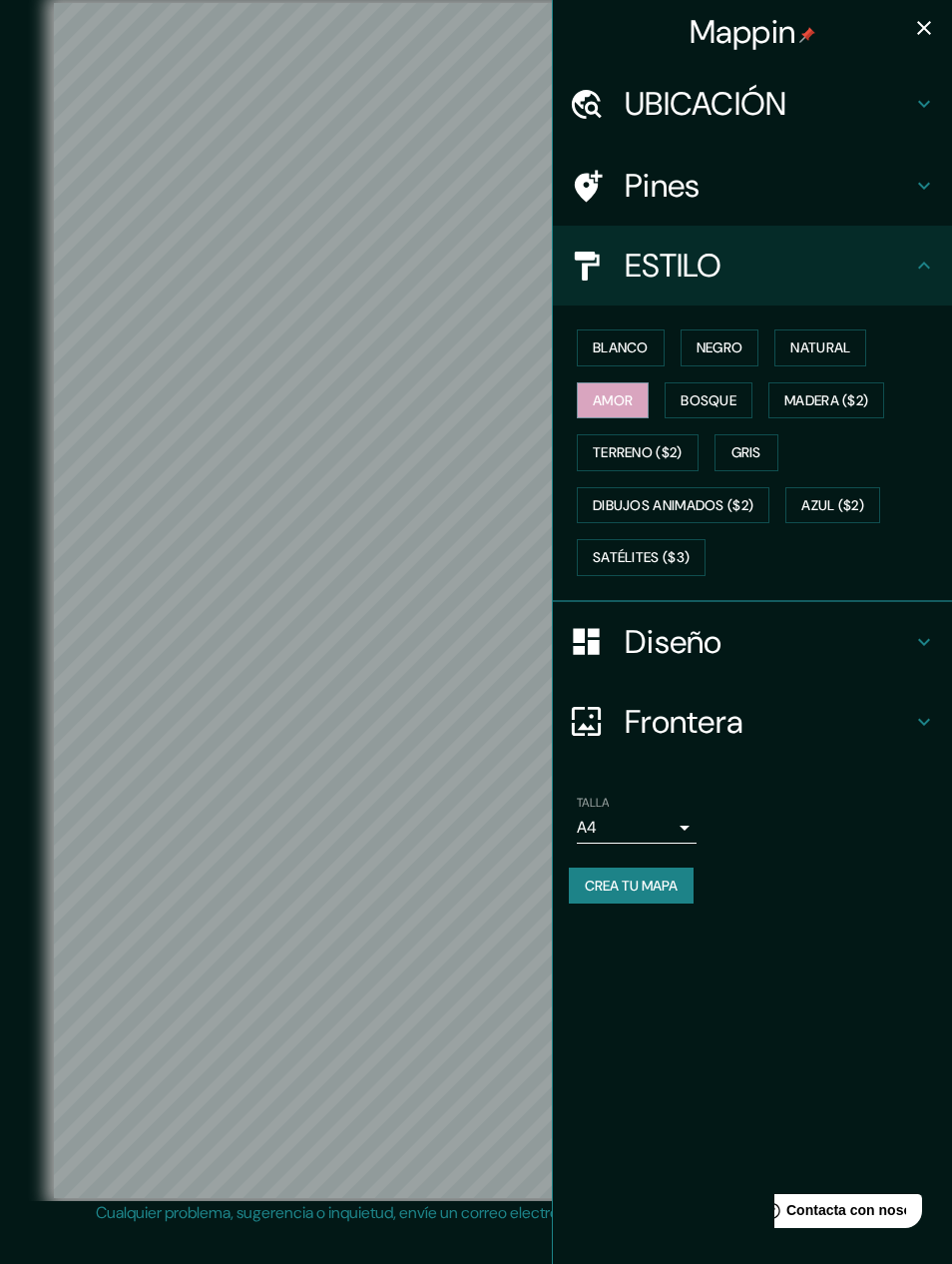 click on "NEGRO" at bounding box center (719, 347) 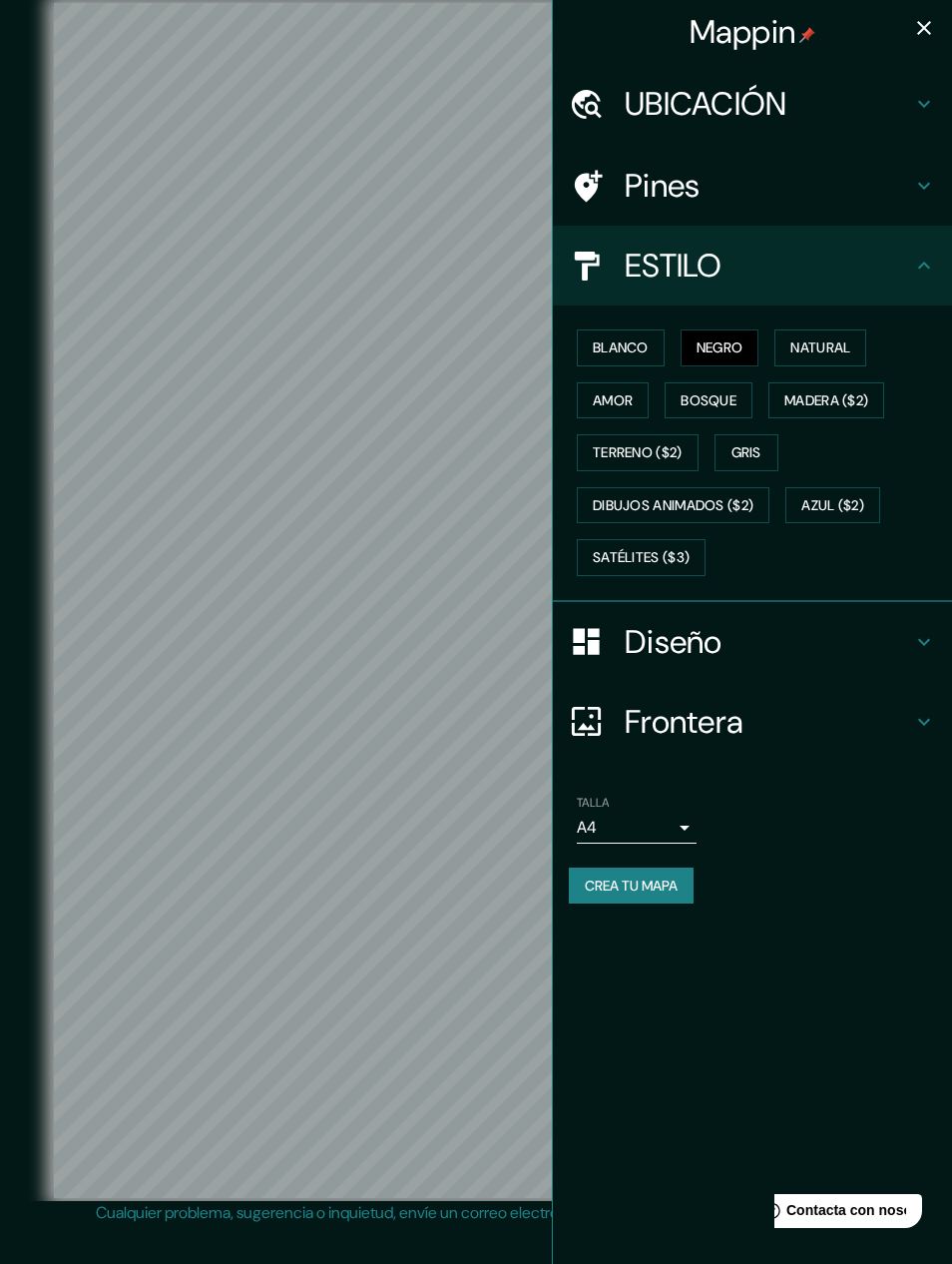 click on "Natural" at bounding box center [820, 347] 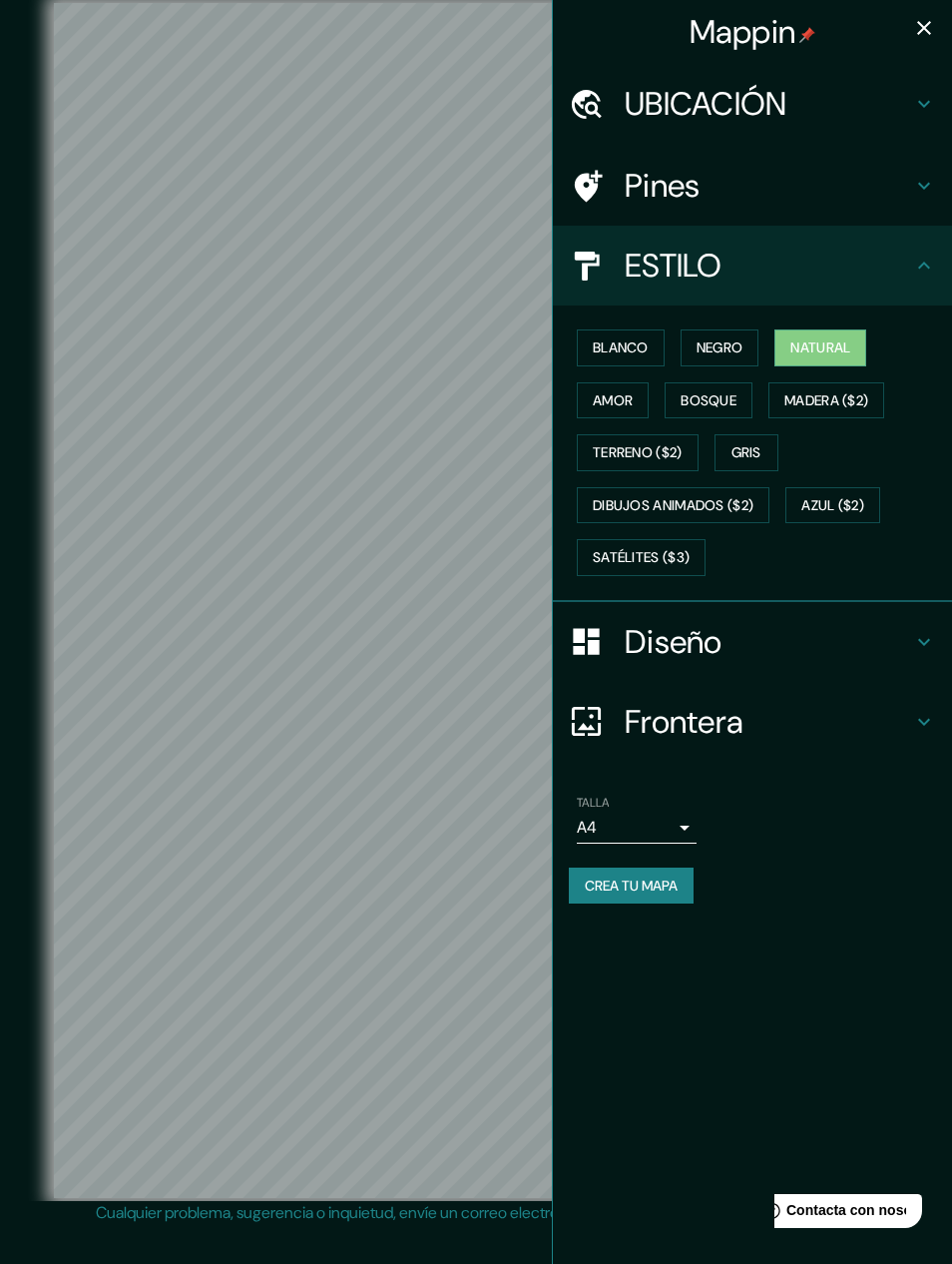 click on "Gris" at bounding box center [746, 452] 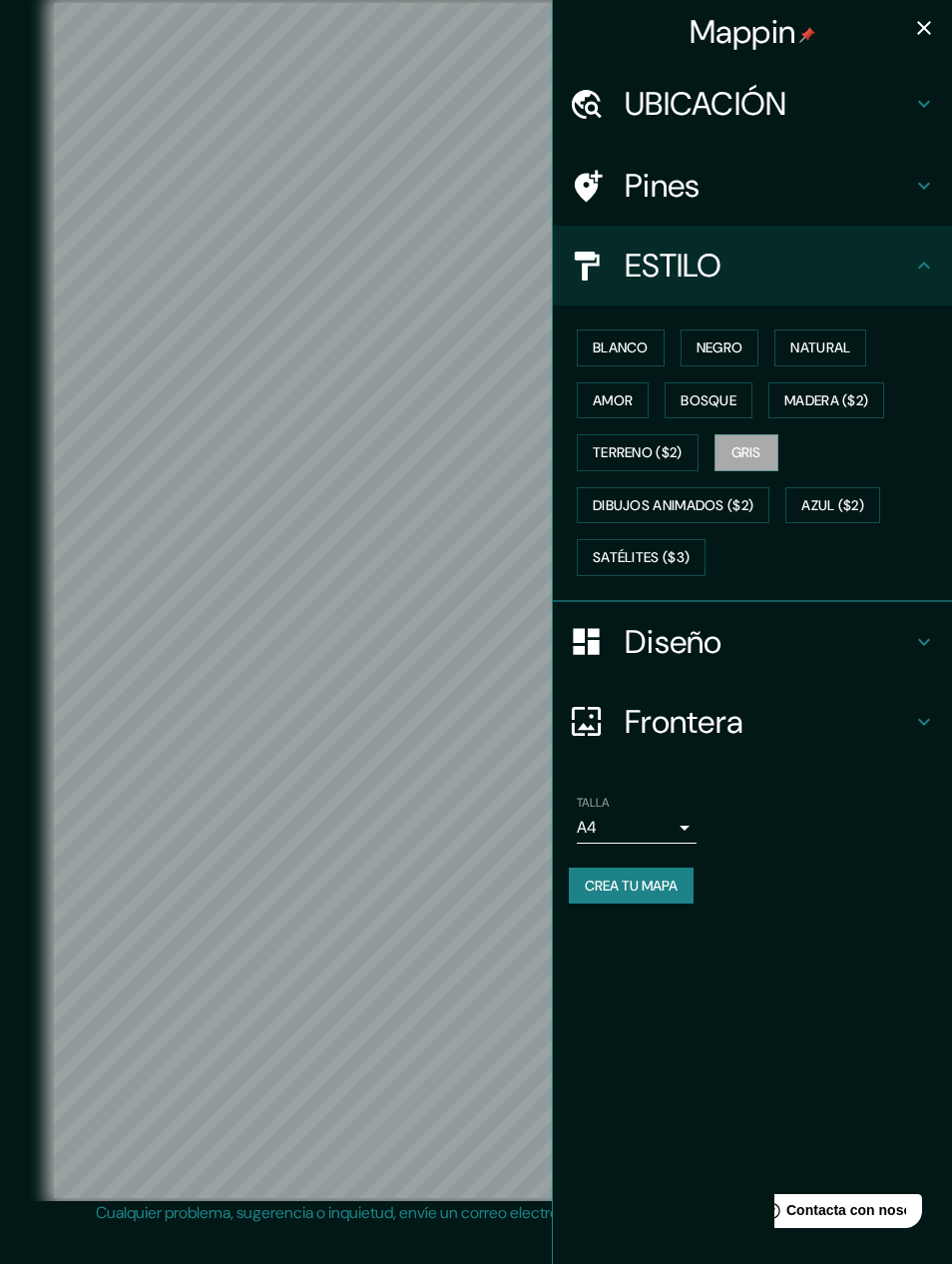 click on "AZUL ($2)" at bounding box center (832, 505) 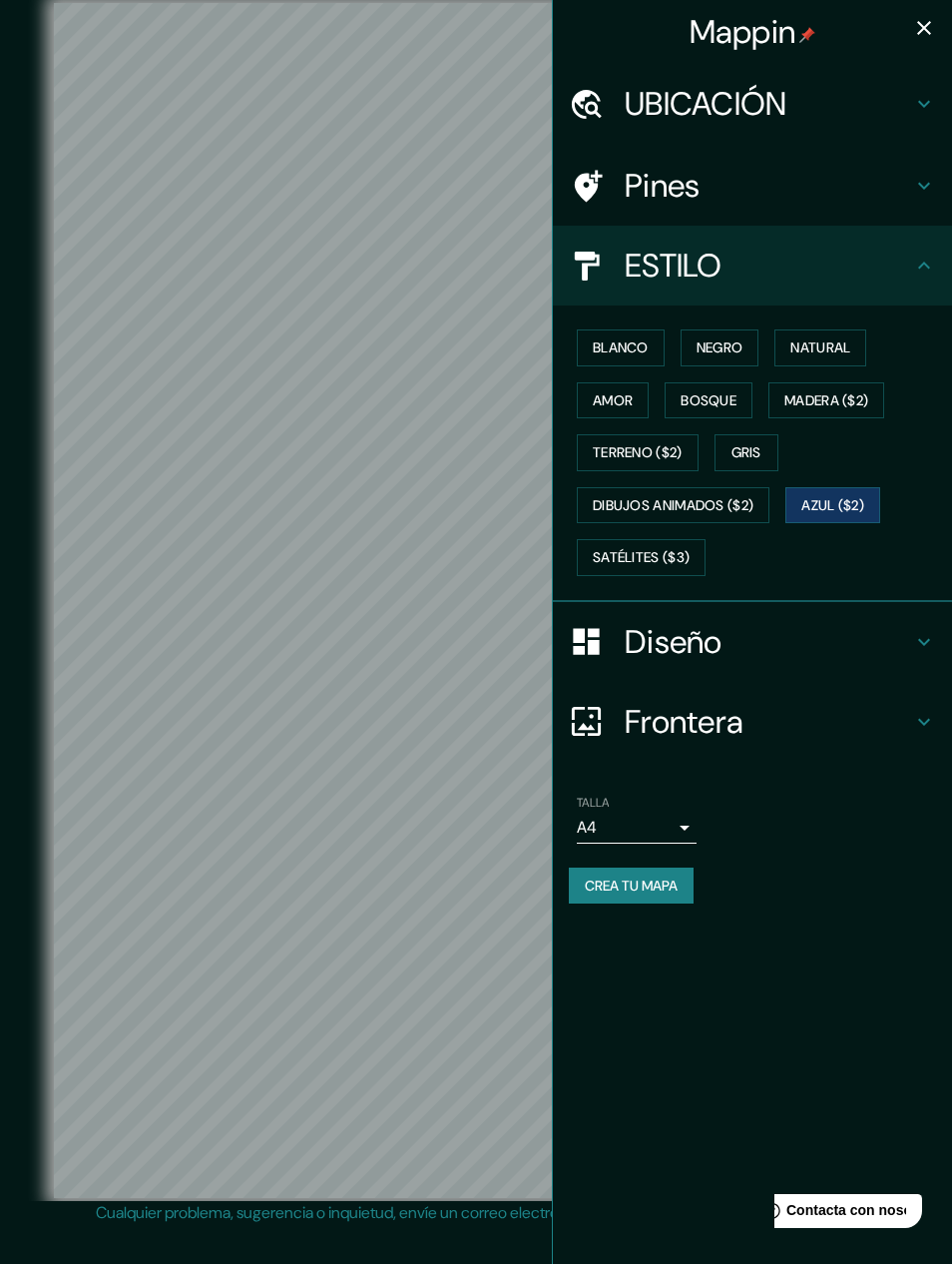 click on "MADERA ($2)" at bounding box center (826, 400) 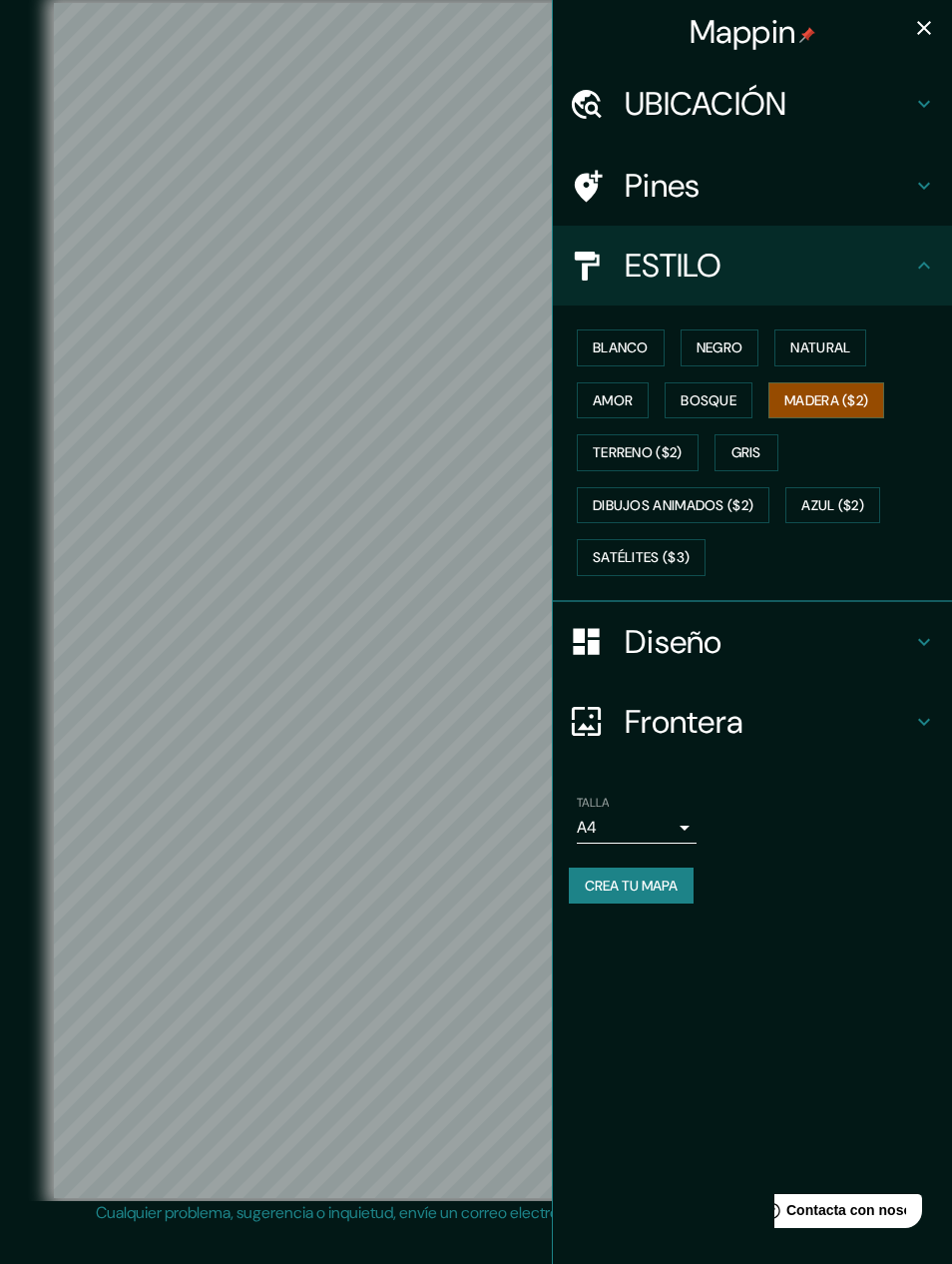 click on "TERRENO ($2)" at bounding box center [638, 452] 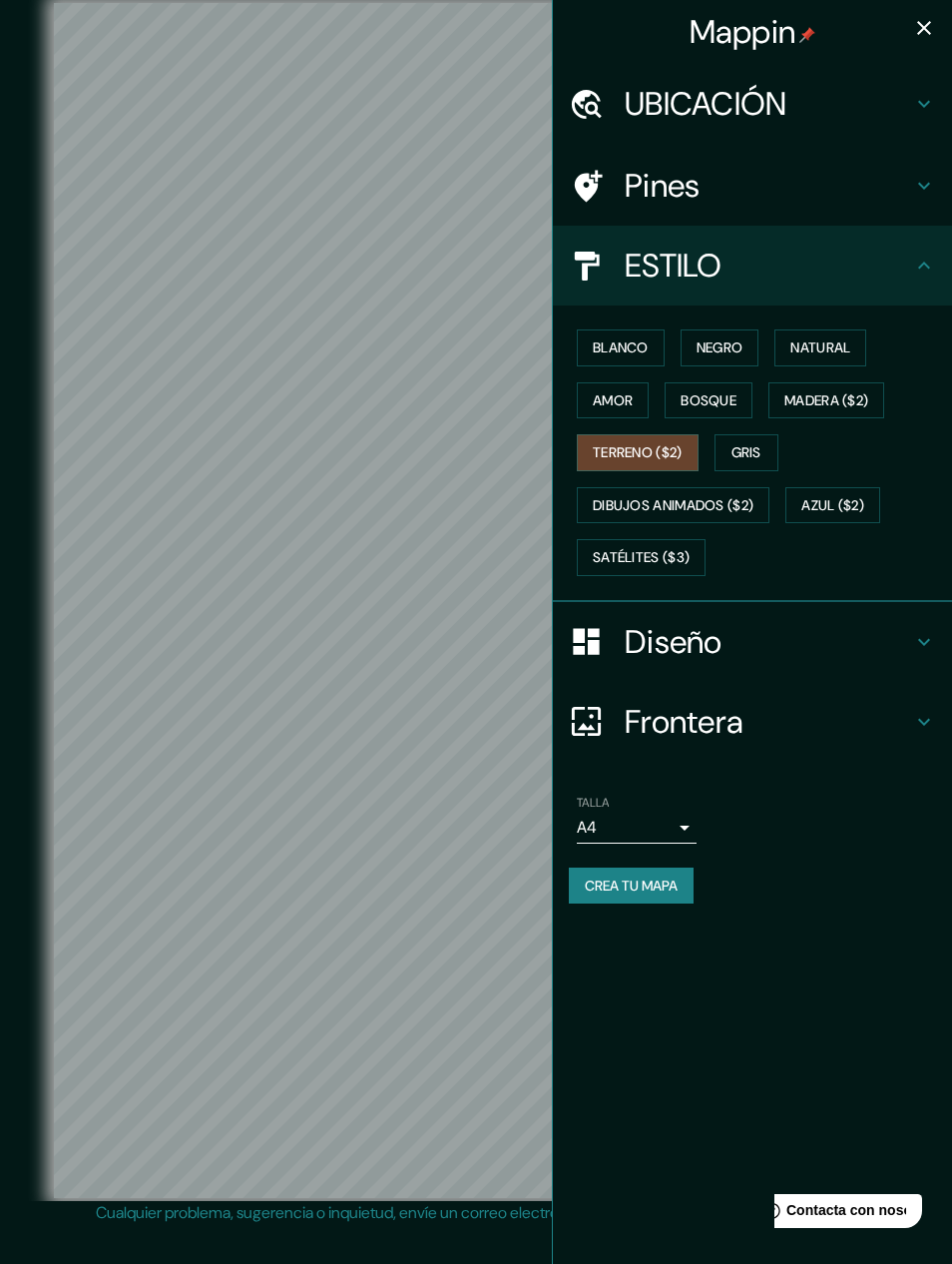 click on "DIBUJOS ANIMADOS ($2)" at bounding box center [673, 505] 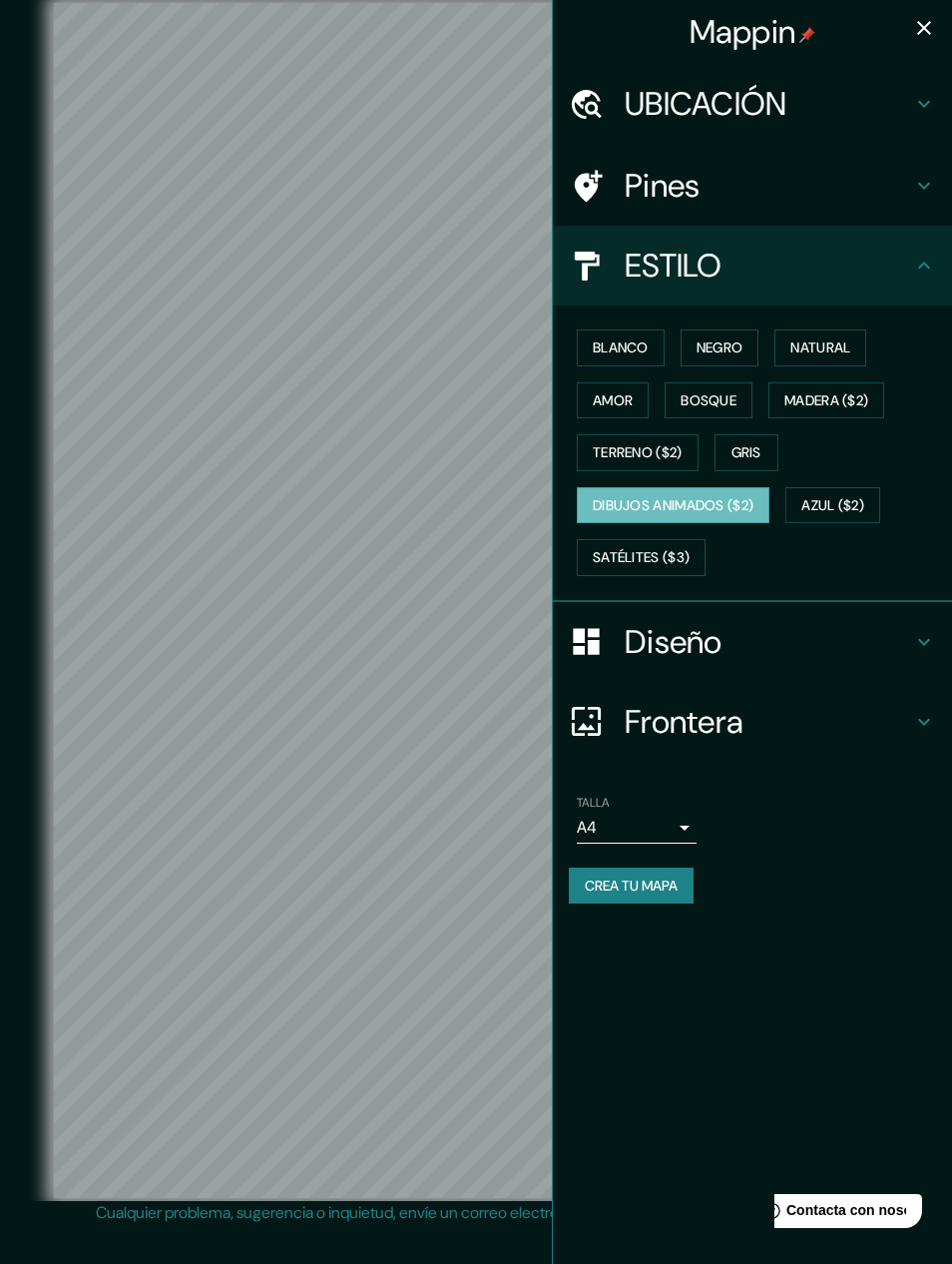 click on "SATÉLITES ($3)" at bounding box center [641, 557] 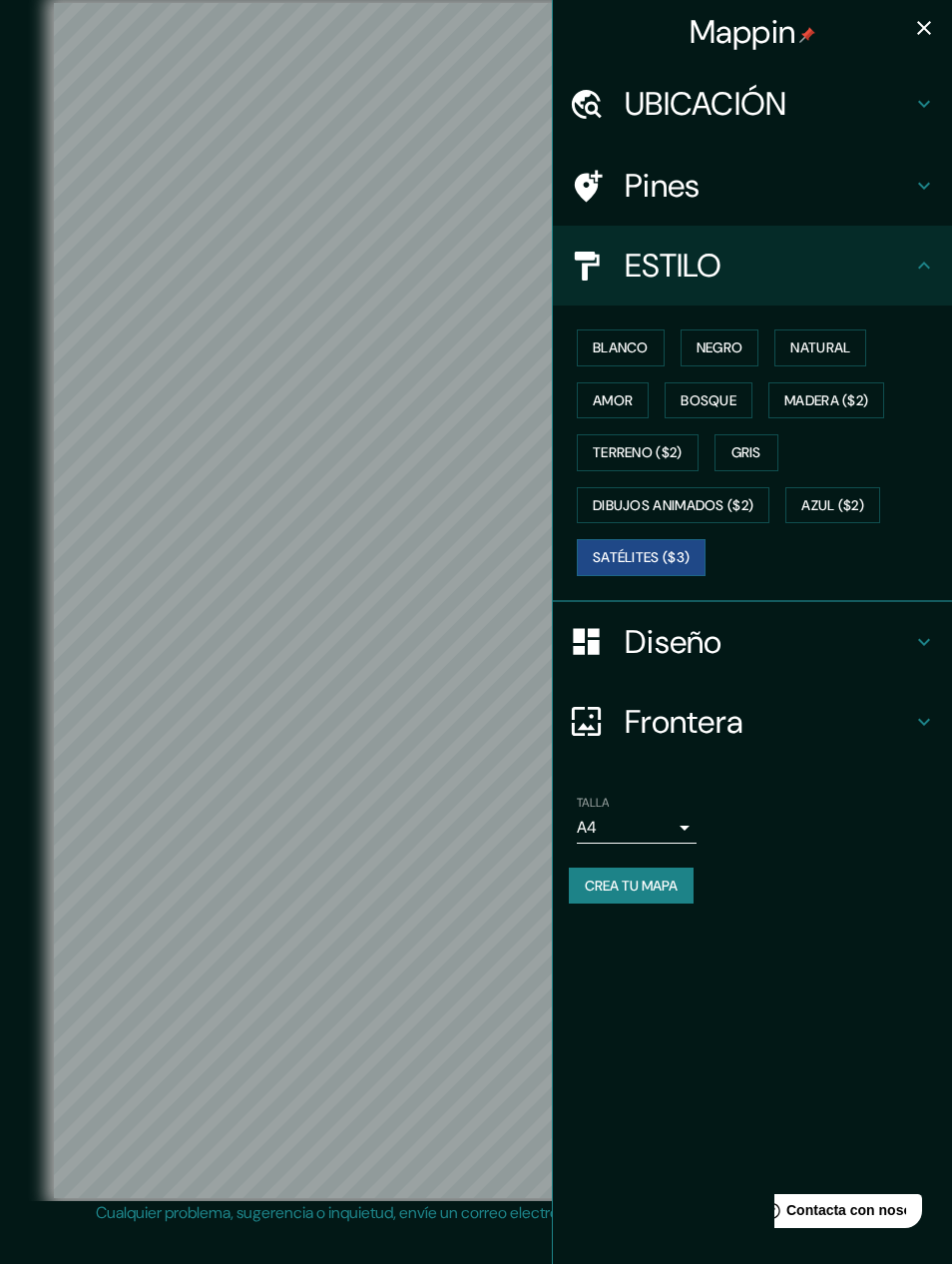 click on "ESTILO" at bounding box center [752, 266] 